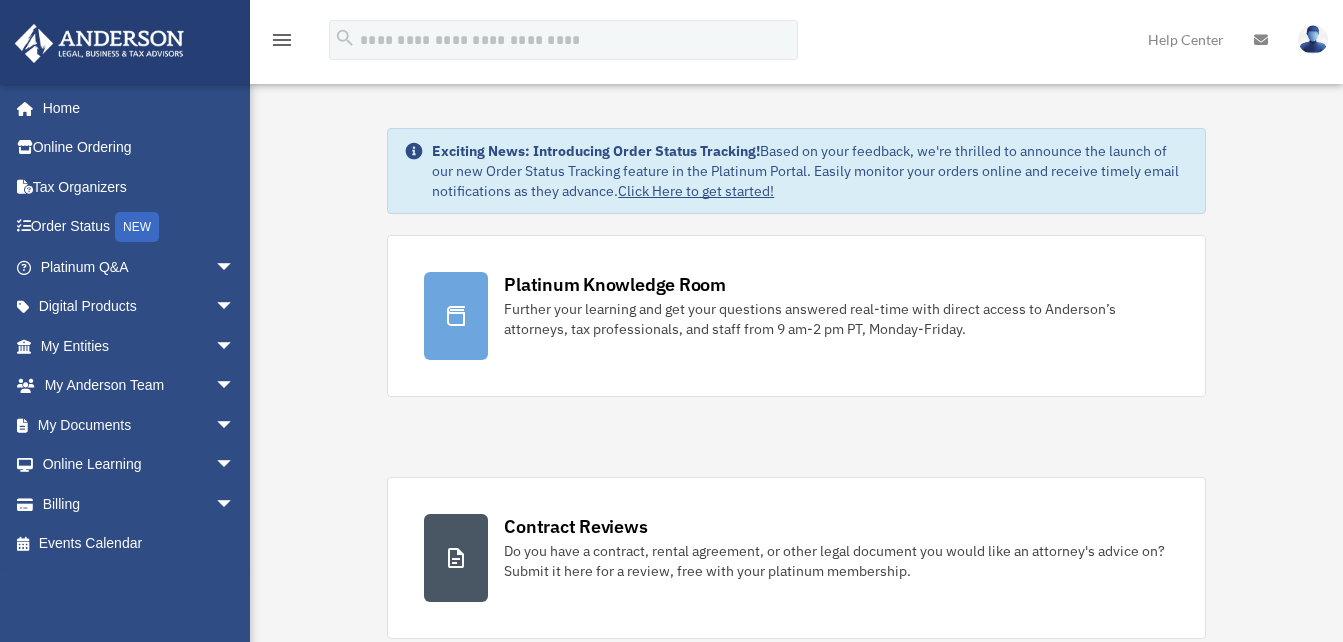 scroll, scrollTop: 0, scrollLeft: 0, axis: both 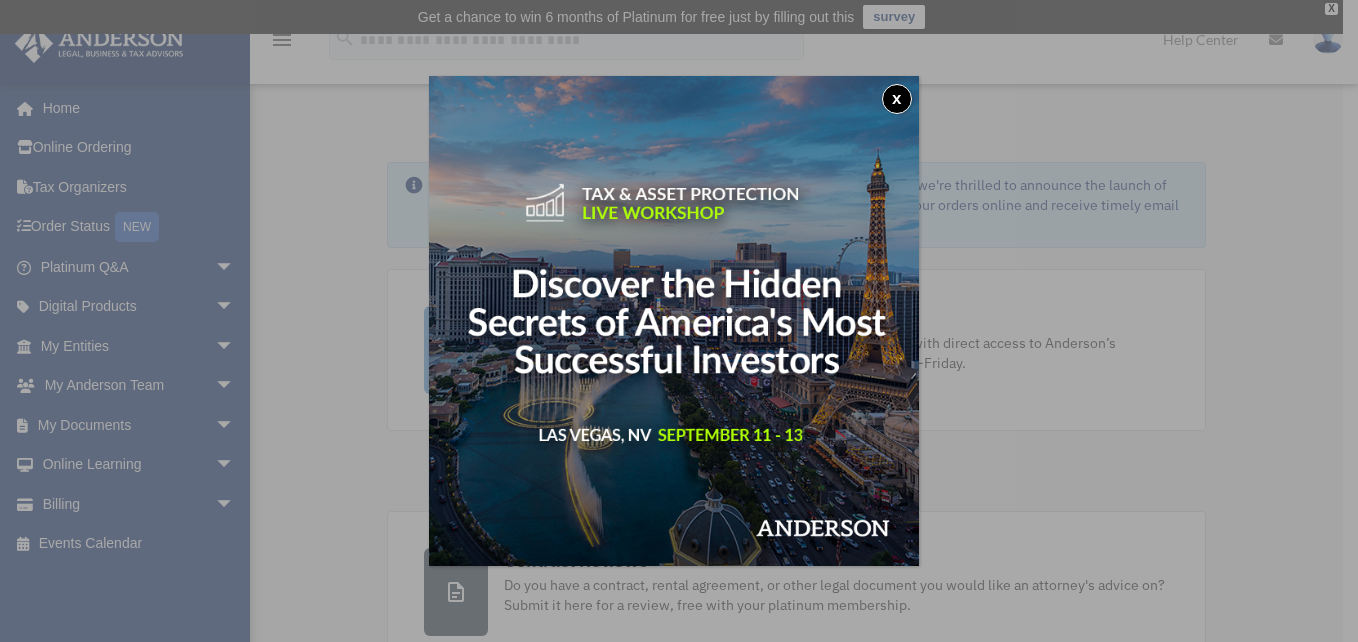 click on "x" at bounding box center (897, 99) 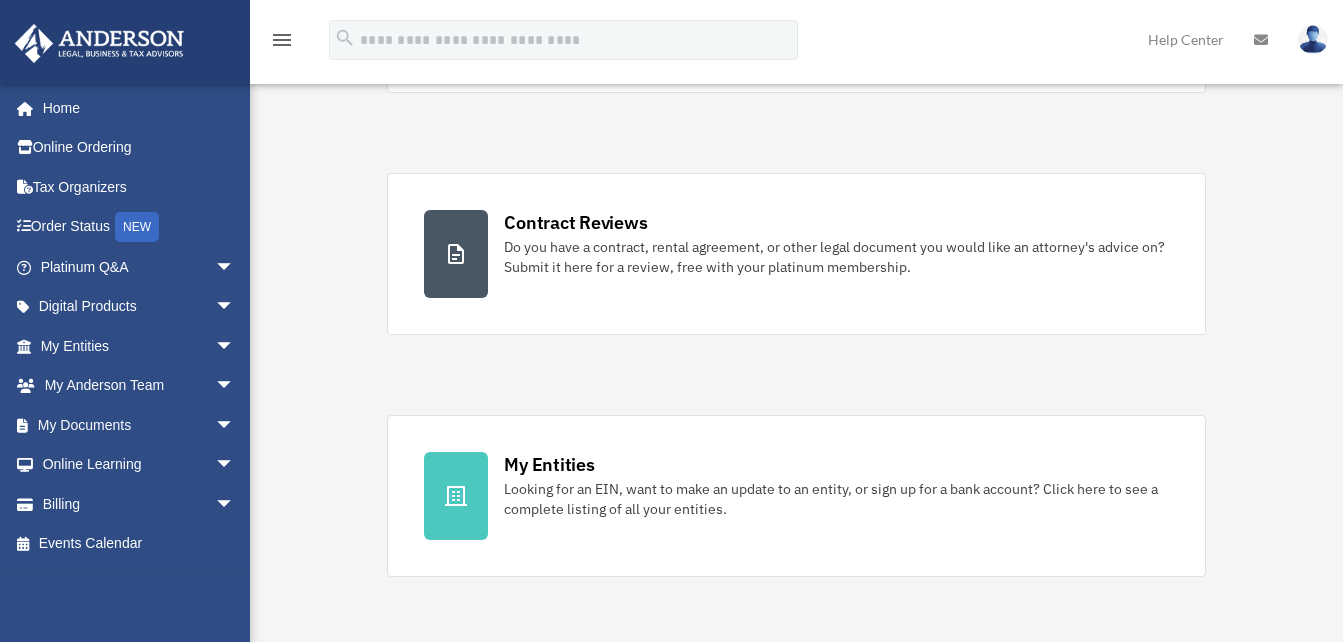 scroll, scrollTop: 339, scrollLeft: 0, axis: vertical 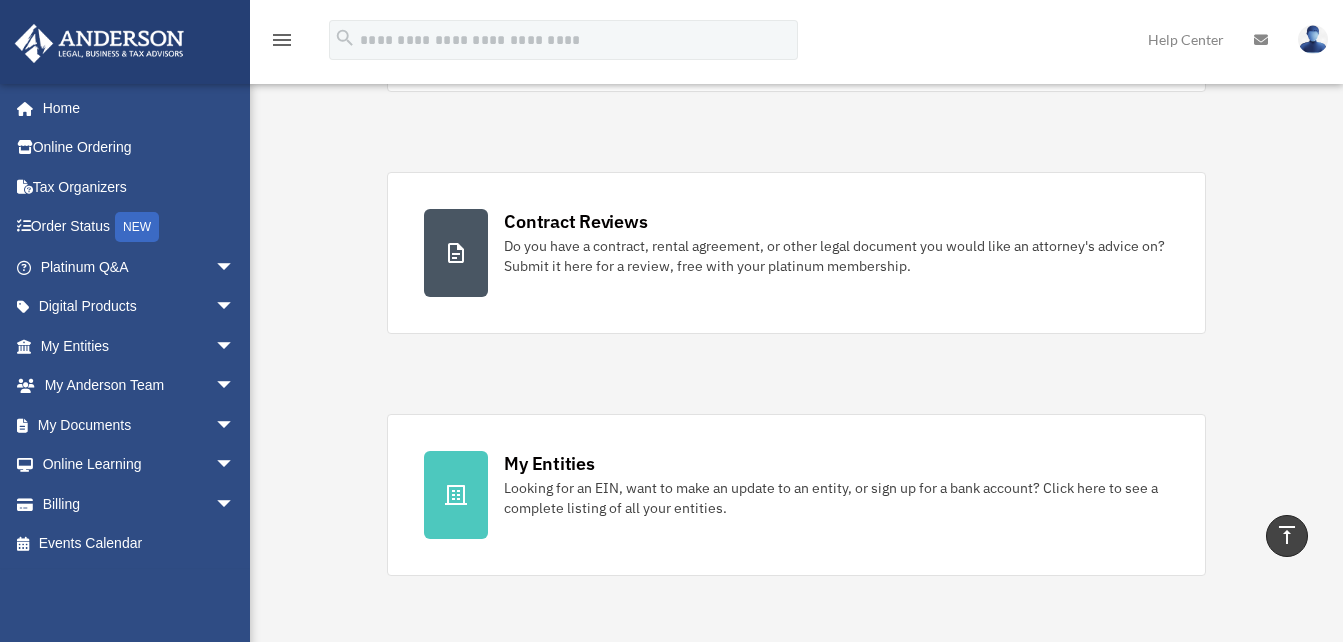 click on "Exciting News: Introducing Order Status Tracking!  Based on your feedback, we're thrilled to announce the launch of our new Order Status Tracking feature in the Platinum Portal. Easily monitor your orders online and receive timely email notifications as they advance.   Click Here to get started!
Platinum Knowledge Room
Further your learning and get your questions answered real-time with direct access to Anderson’s attorneys, tax professionals, and staff from 9 am-2 pm PT, Monday-Friday." at bounding box center [796, 948] 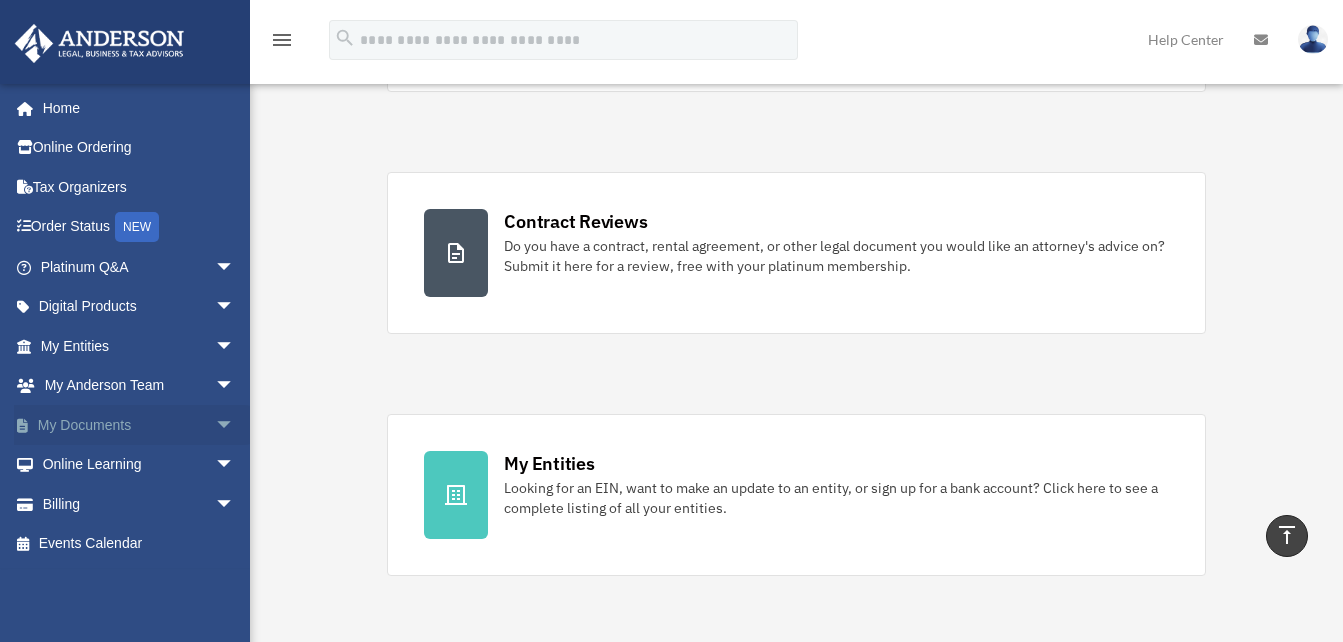 click on "My Documents arrow_drop_down" at bounding box center (139, 425) 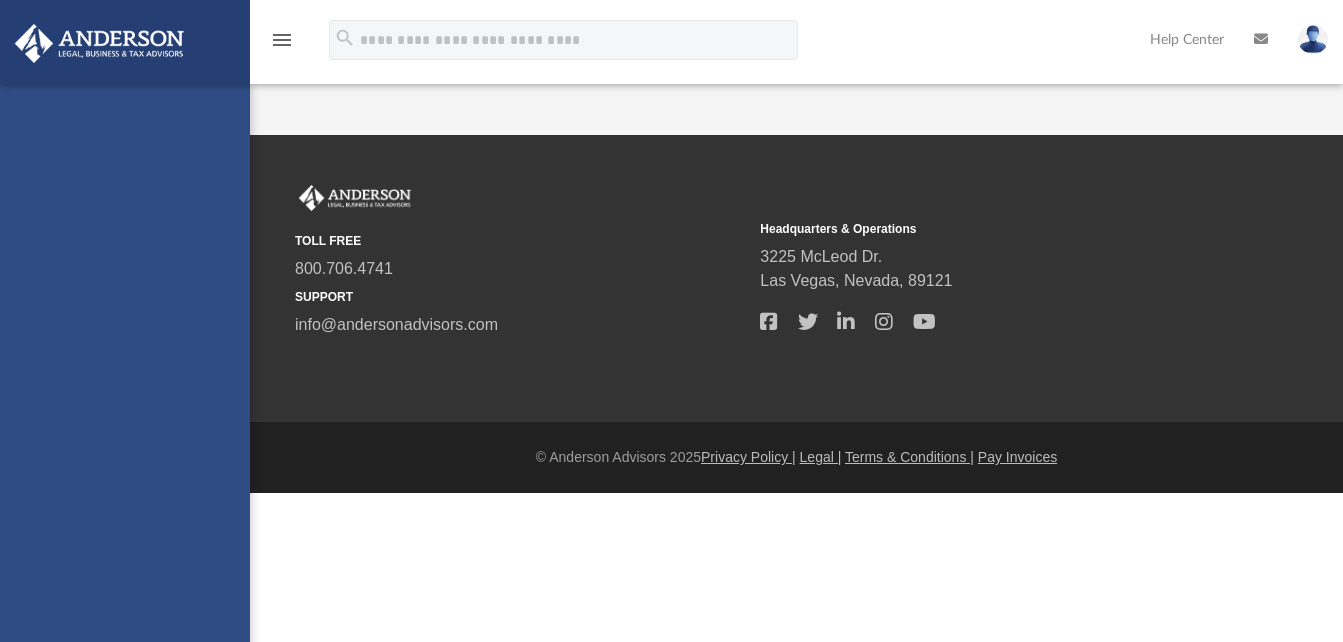 click on "alia24yasmin@yahoo.com
Sign Out
alia24yasmin@yahoo.com
Home
Online Ordering
Tax Organizers
Order Status  NEW
Platinum Q&A
Client FAQ
Platinum Walkthrough
Submit a Question
Answered Questions
Document Review
Platinum Knowledge Room
Tax
& Bookkeeping Packages
Land Trust
& Deed Forum
Portal Feedback
Digital Products
Tax Toolbox
Business Credit Optimizer
Virtual Bookkeeping
Land Trust Kit
Wholesale Trust Kit
Non Profit Resource Kit
My Entities
Overview
CTA Hub
Entity Change Request
Binder Walkthrough
My Blueprint
Tax Due Dates
My Anderson Team
My Anderson Team
Anderson System
Client Referrals
My Documents
Box
Meeting Minutes
Forms Library
Notarize" at bounding box center (125, 405) 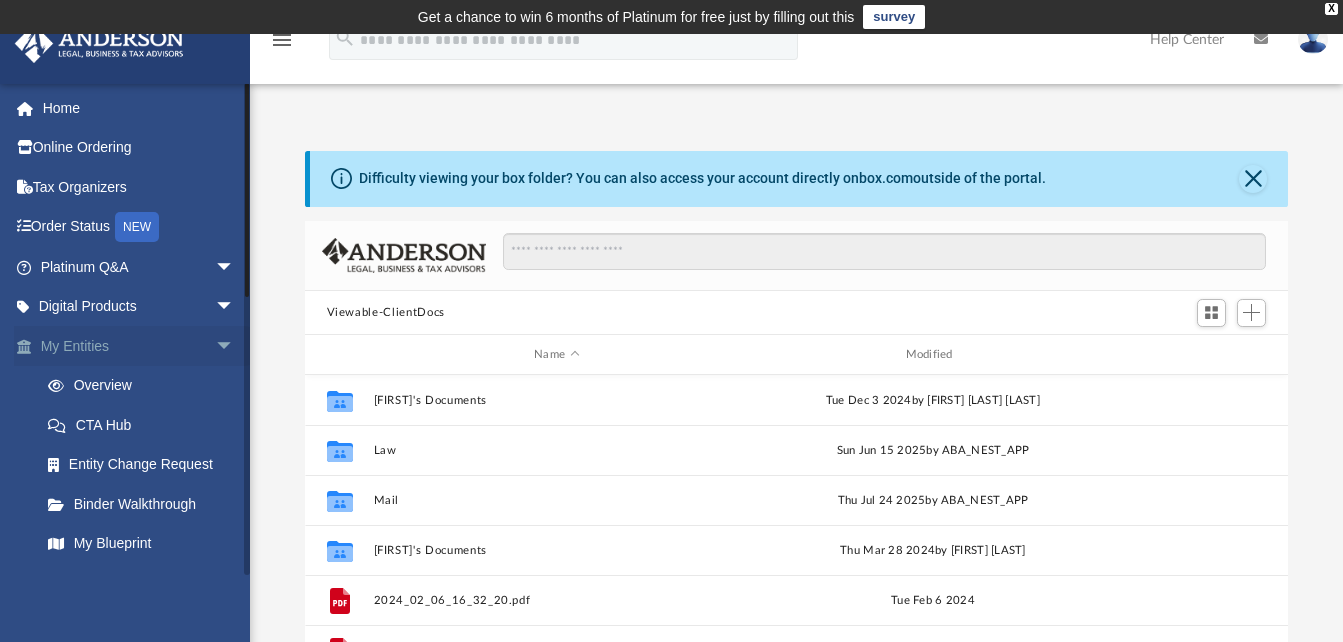 scroll, scrollTop: 16, scrollLeft: 16, axis: both 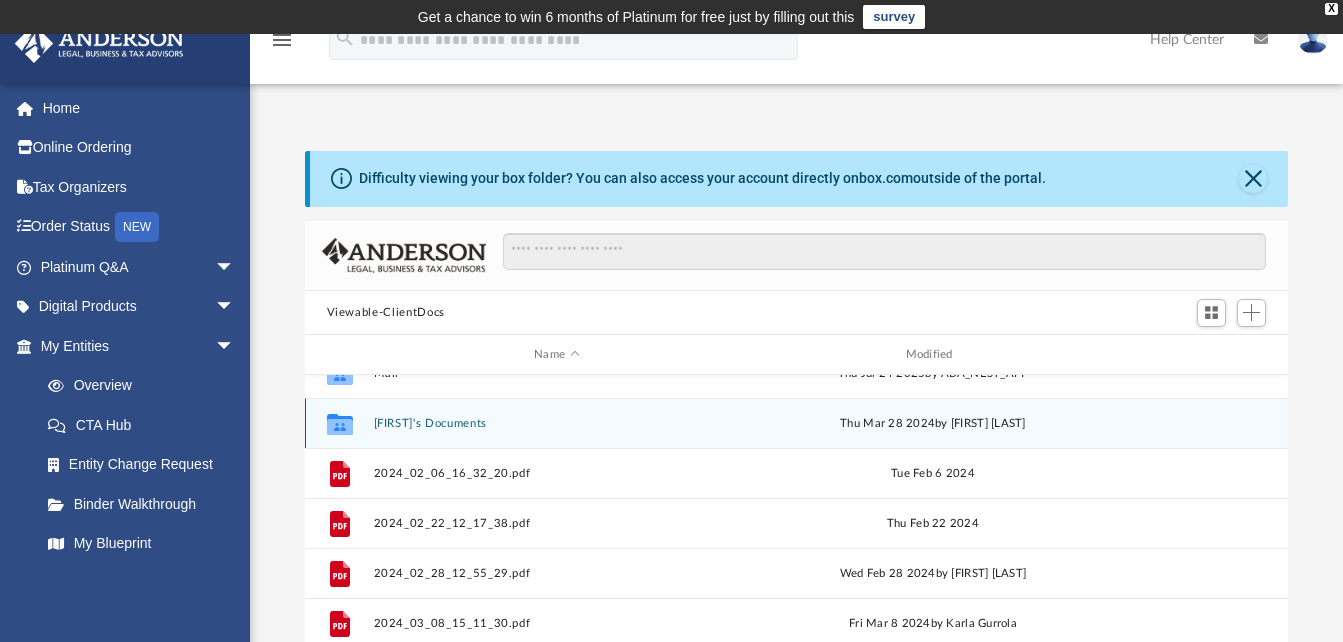 click on "[FIRST]'s Documents" at bounding box center [556, 423] 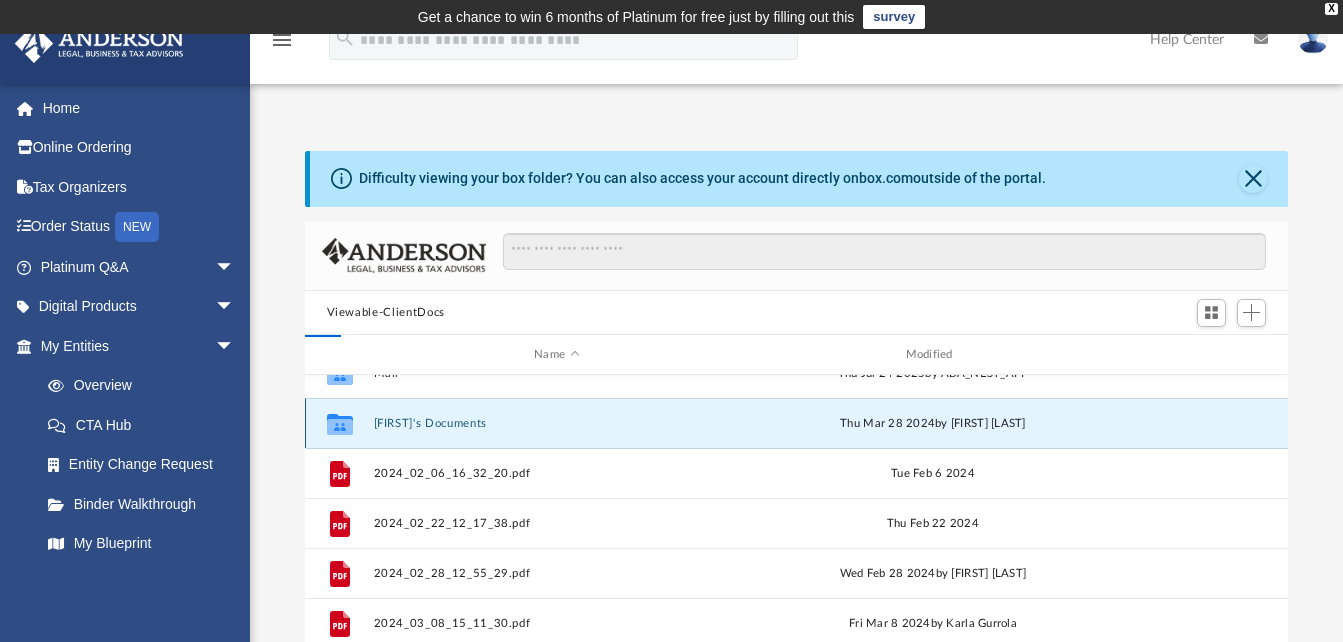 scroll, scrollTop: 0, scrollLeft: 0, axis: both 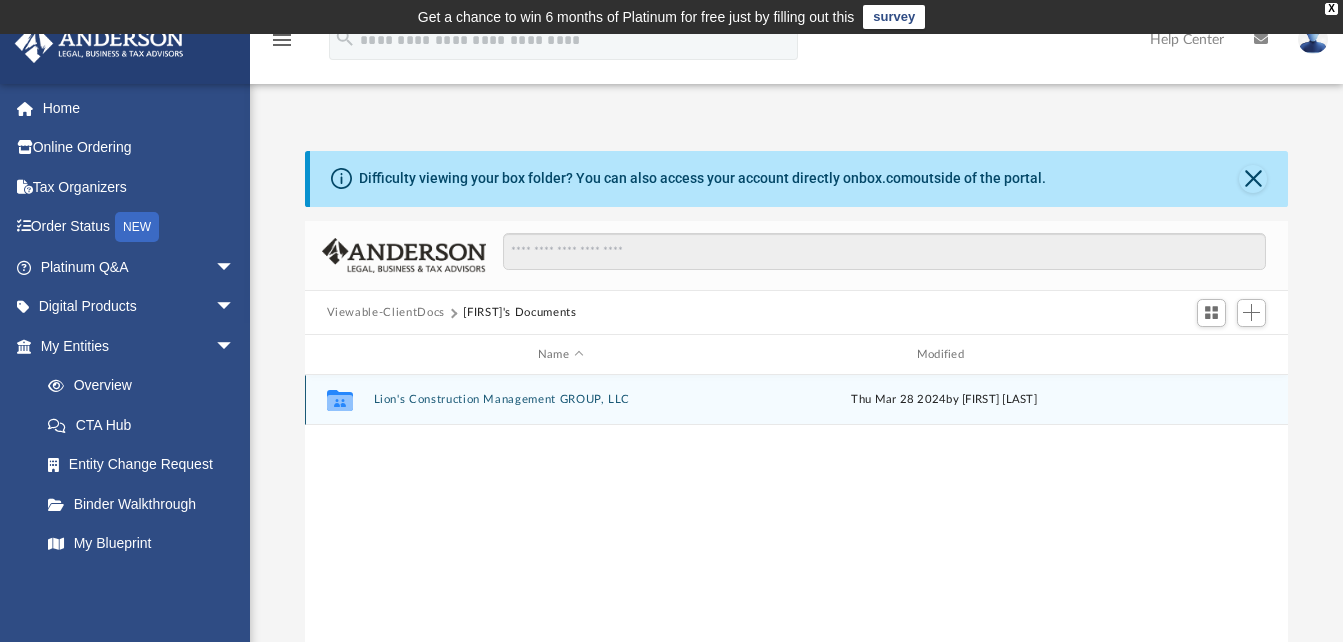 click on "Lion's Construction Management GROUP, LLC" at bounding box center (560, 400) 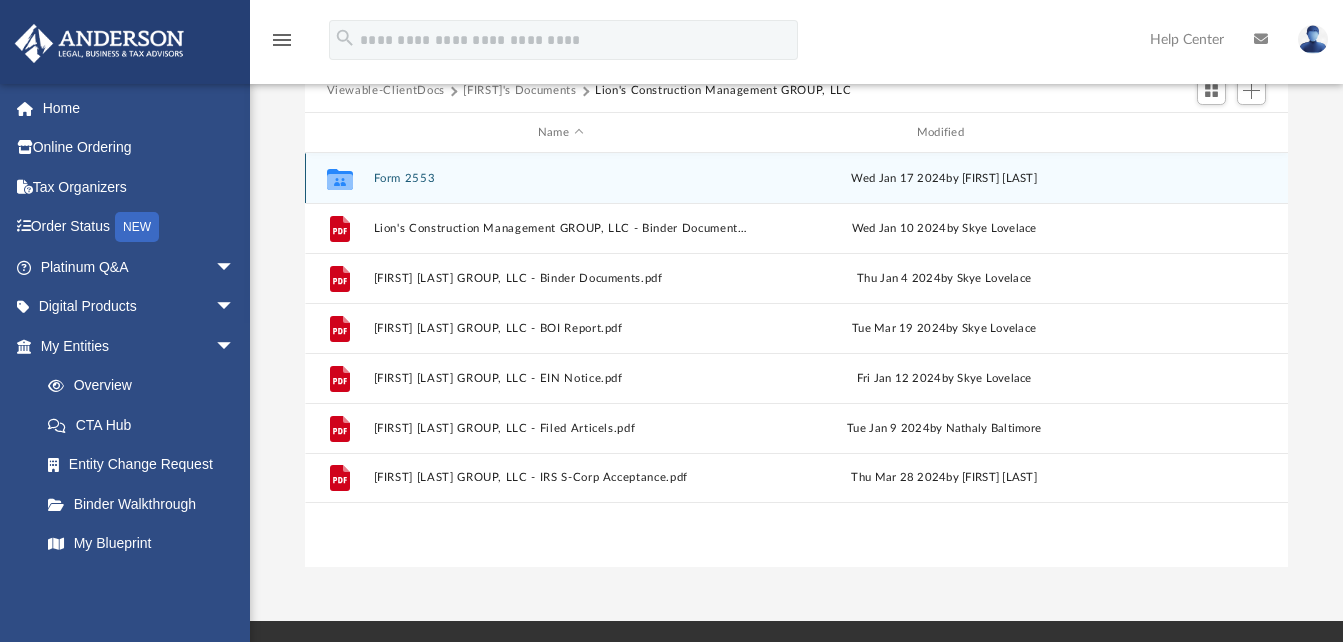 scroll, scrollTop: 223, scrollLeft: 0, axis: vertical 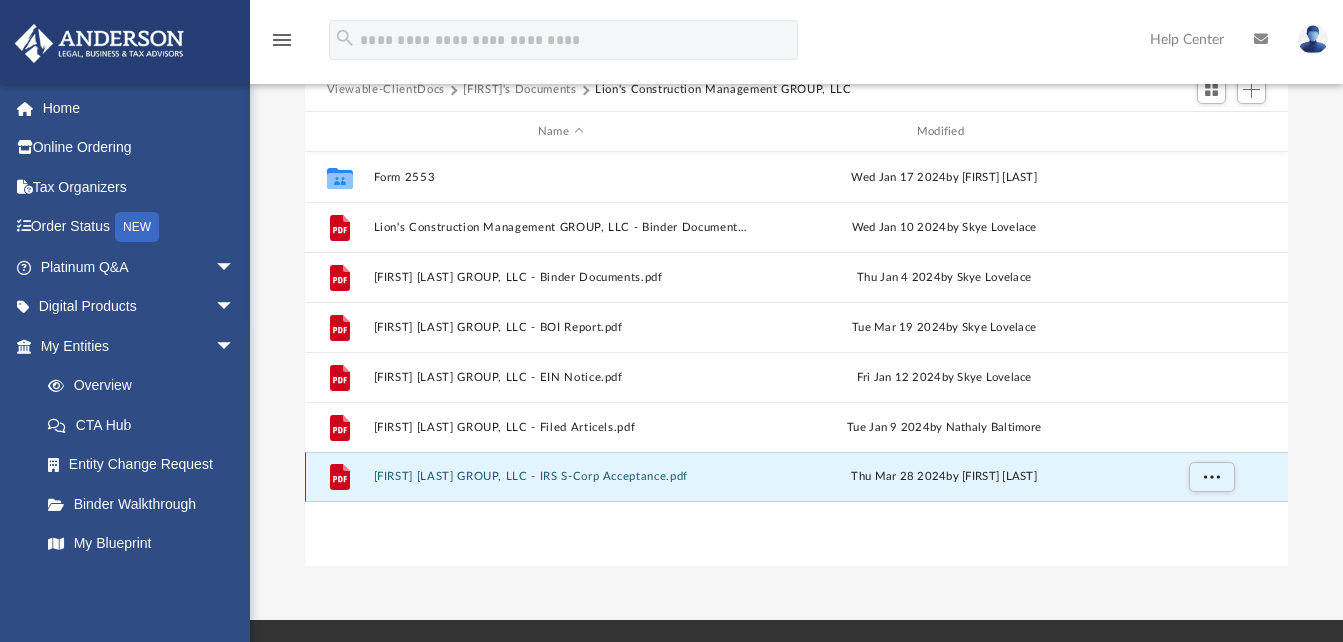 click on "[FIRST] [LAST] GROUP, LLC - IRS S-Corp Acceptance.pdf" at bounding box center [560, 477] 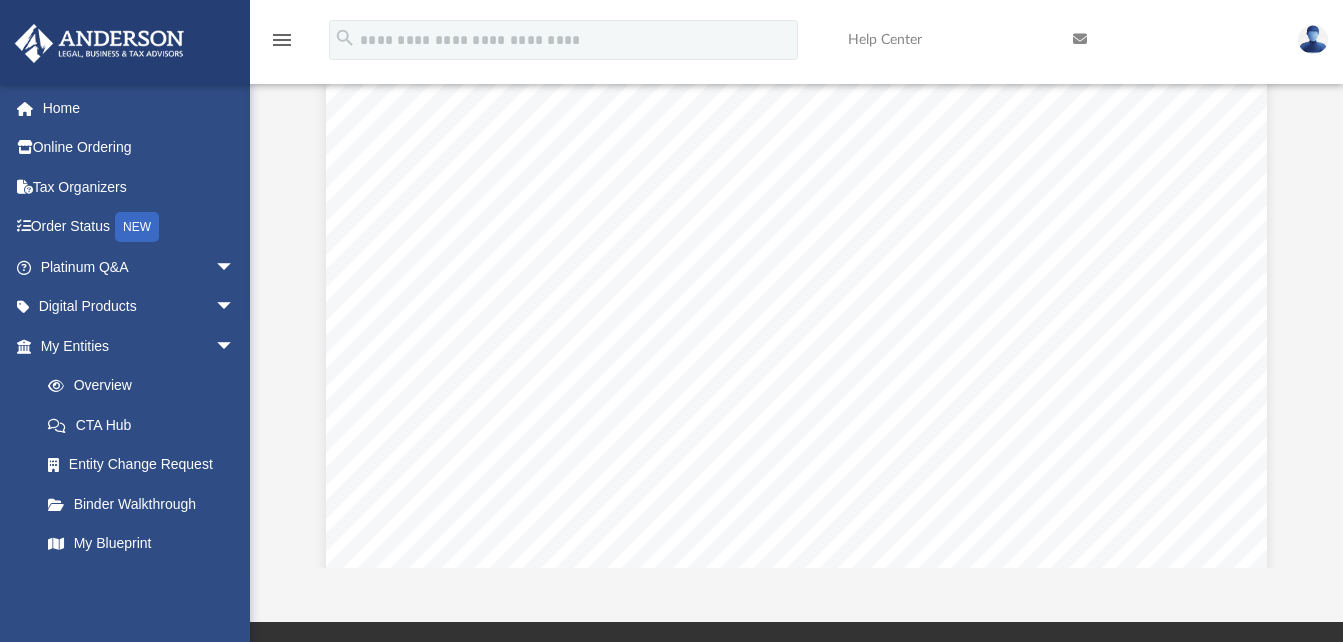 scroll, scrollTop: 1979, scrollLeft: 0, axis: vertical 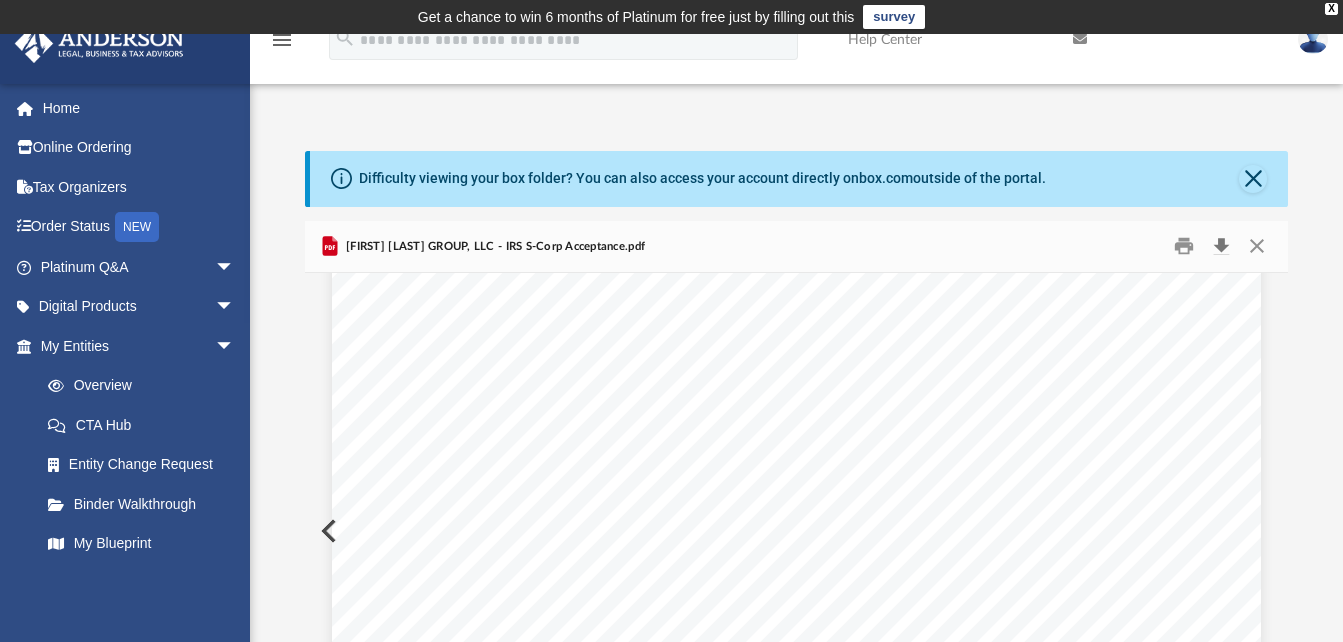 click at bounding box center [1221, 246] 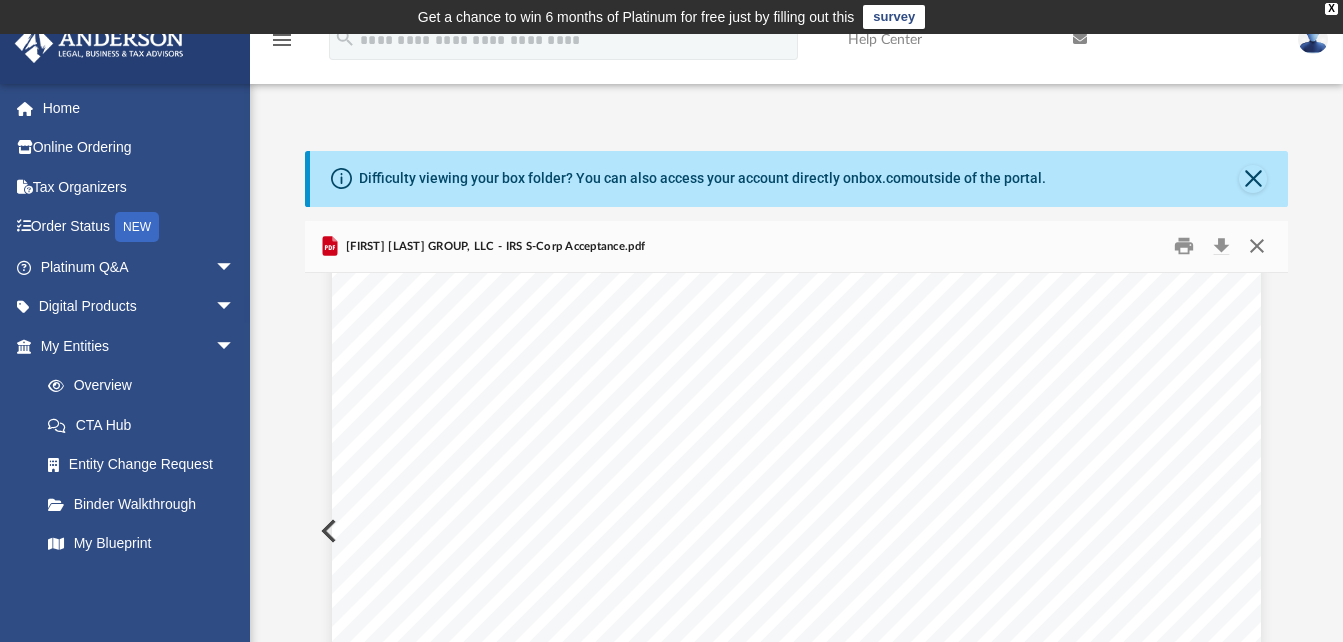 click at bounding box center (1257, 246) 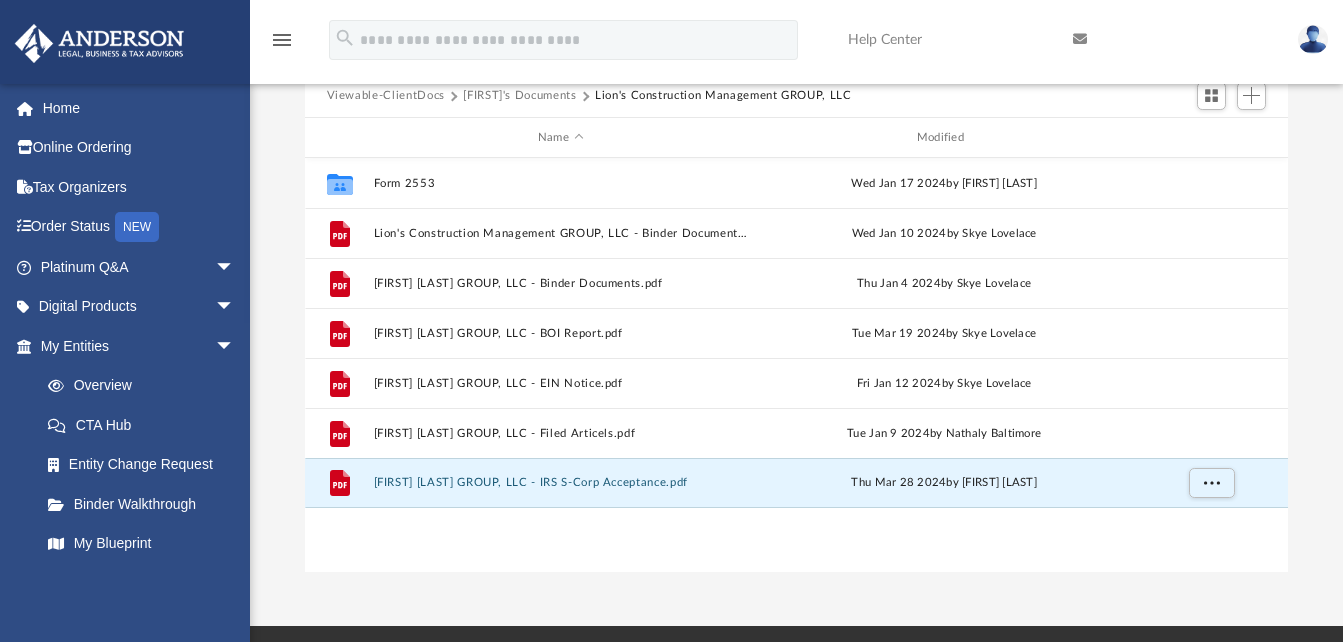 scroll, scrollTop: 216, scrollLeft: 0, axis: vertical 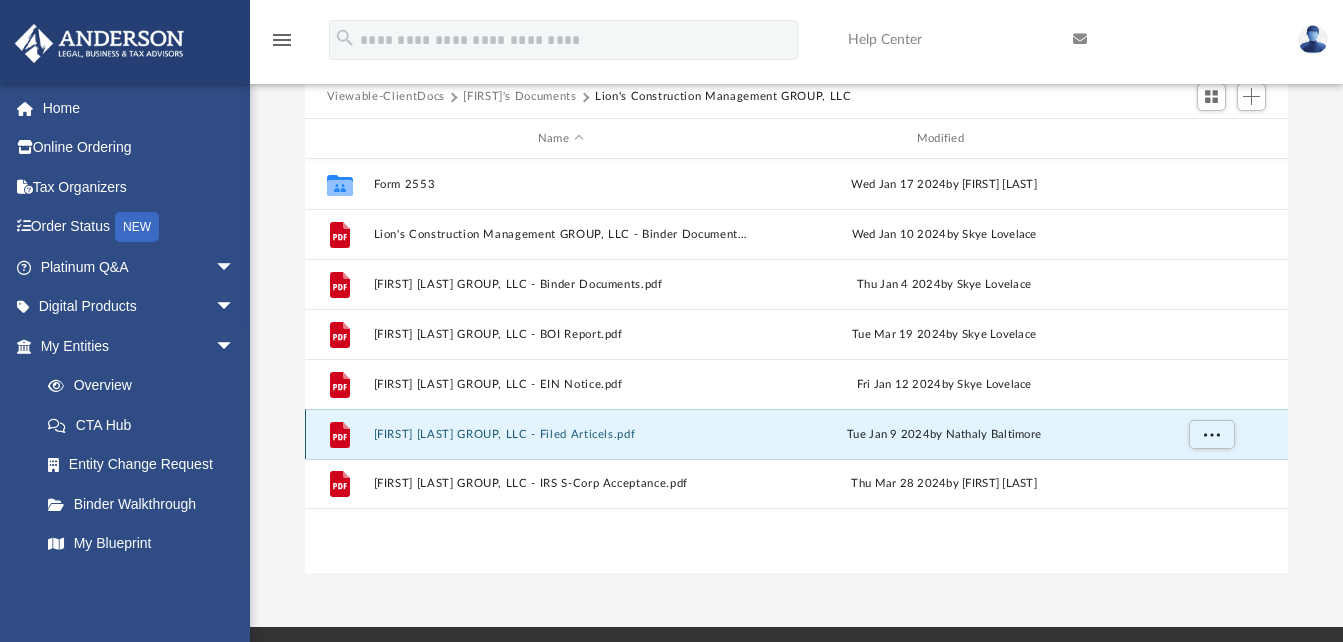 click on "[FIRST] [LAST] GROUP, LLC - Filed Articels.pdf" at bounding box center (560, 434) 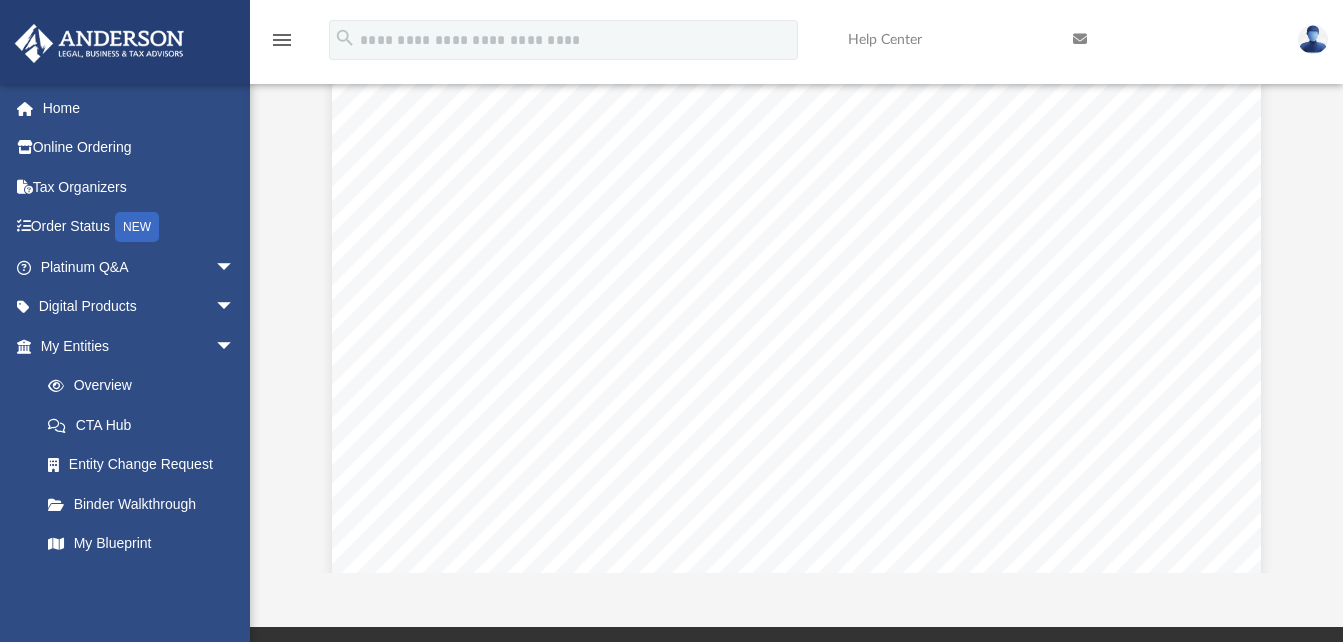 scroll, scrollTop: 3063, scrollLeft: 0, axis: vertical 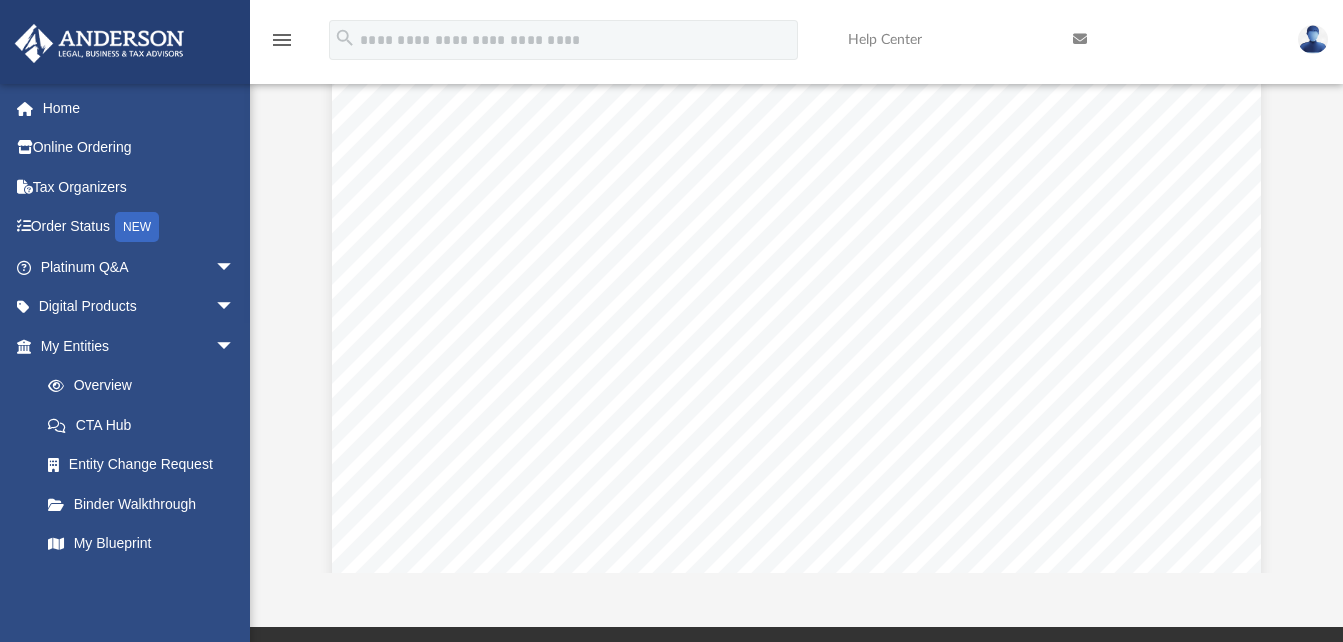 click at bounding box center [796, 75] 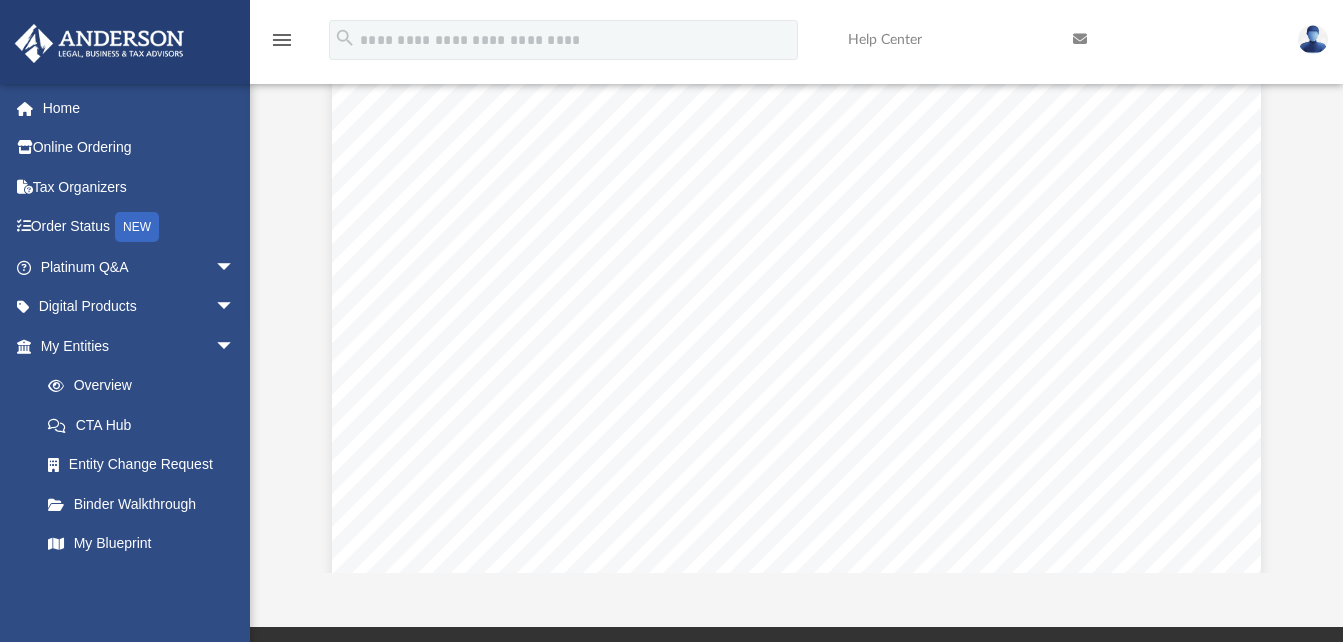 scroll, scrollTop: 4413, scrollLeft: 0, axis: vertical 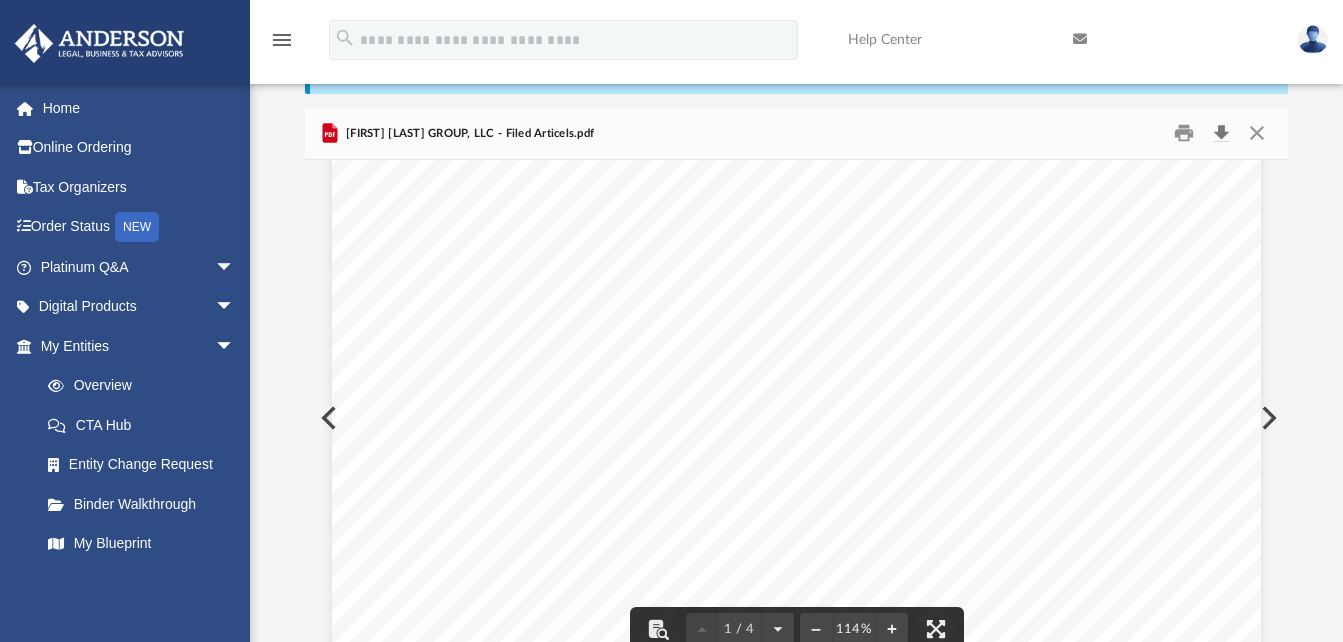 click at bounding box center (1221, 133) 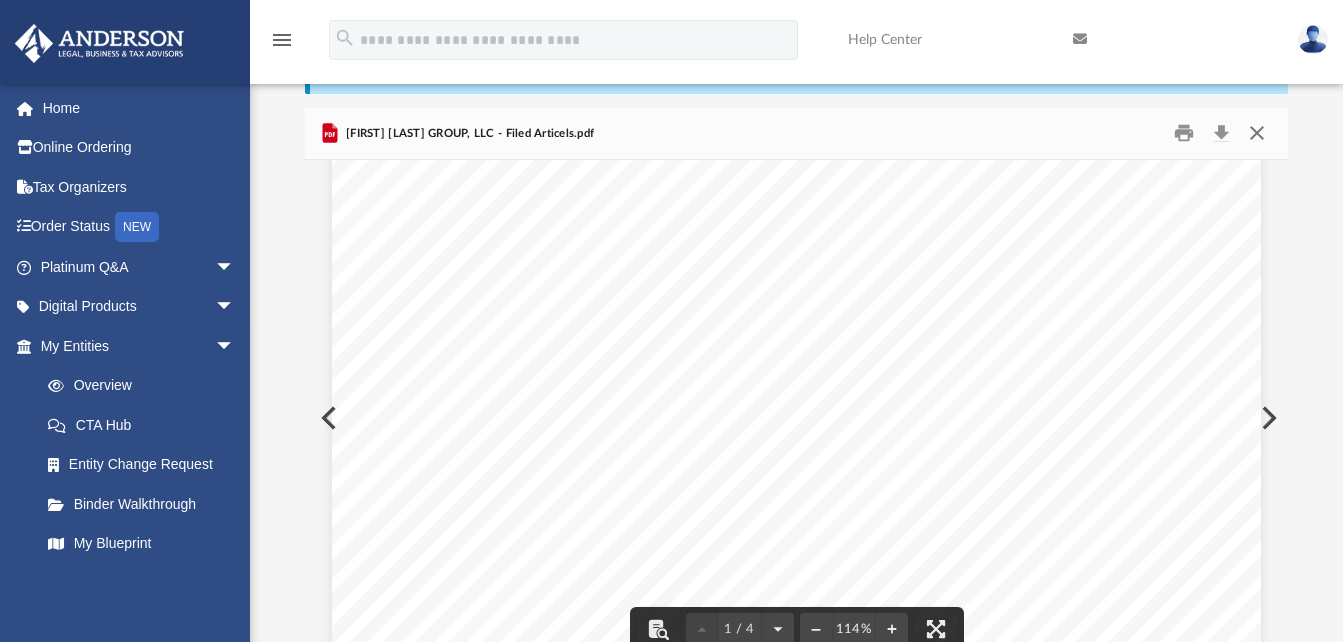 click at bounding box center (1257, 133) 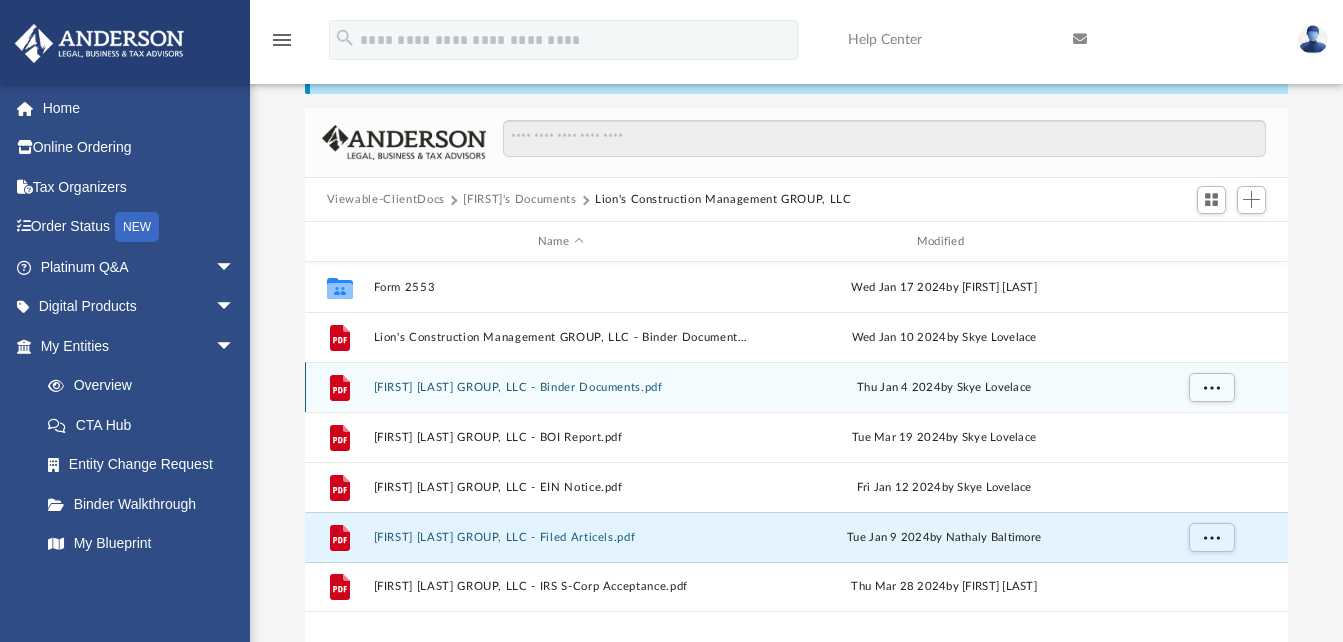 click on "[FIRST] [LAST] GROUP, LLC - Binder Documents.pdf" at bounding box center [560, 387] 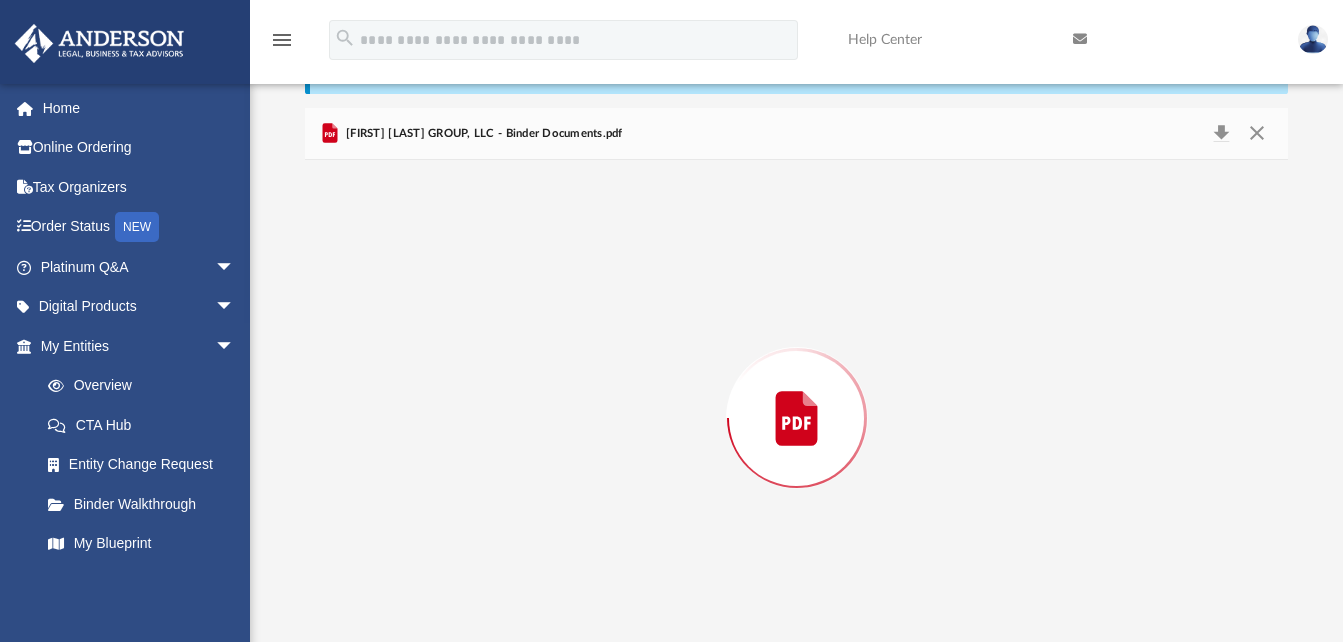 scroll, scrollTop: 147, scrollLeft: 0, axis: vertical 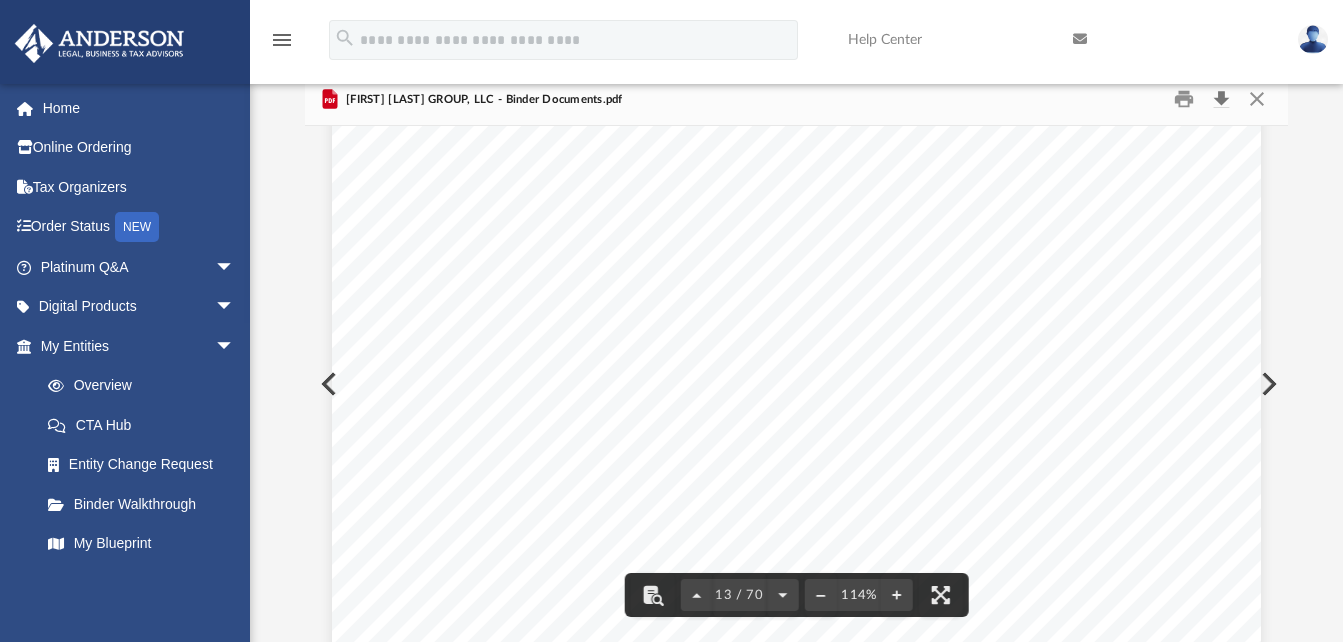click at bounding box center (1221, 99) 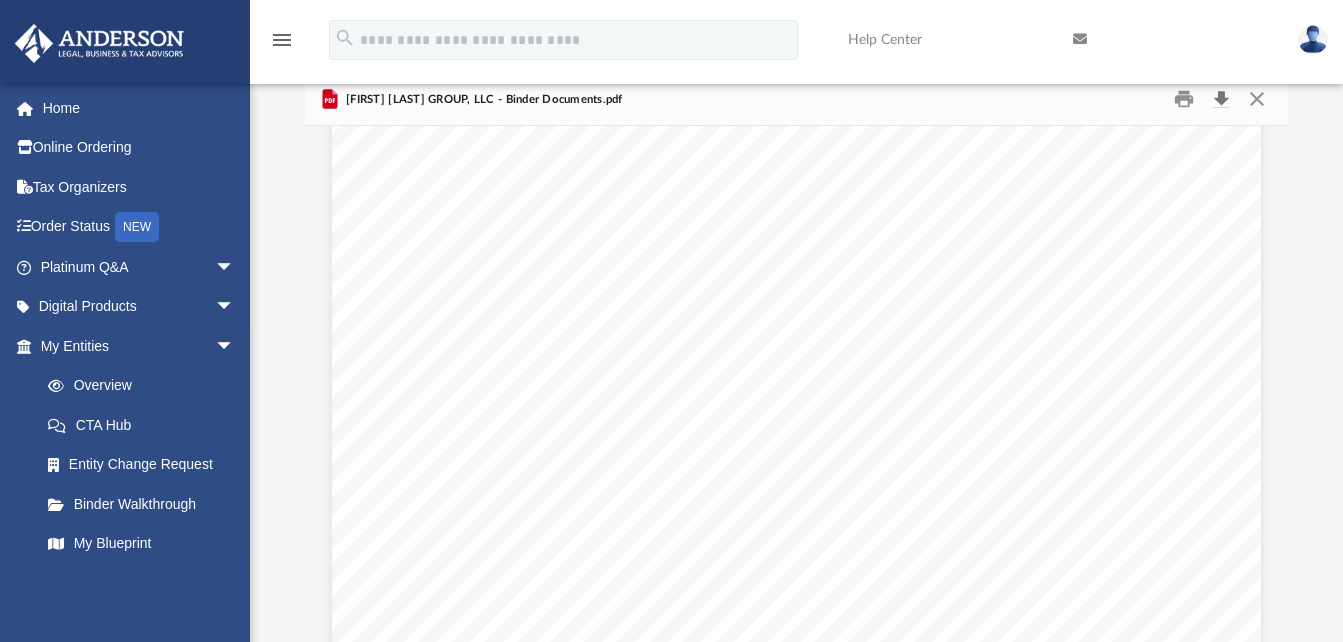 scroll, scrollTop: 16324, scrollLeft: 0, axis: vertical 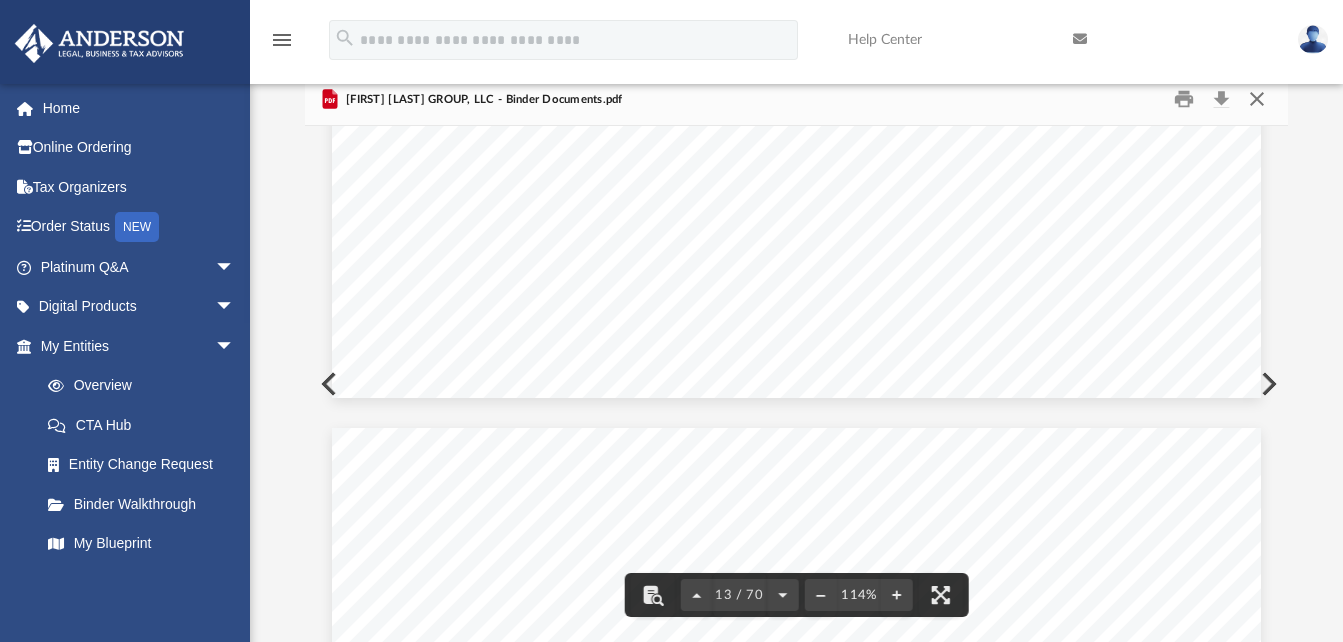 click at bounding box center [1257, 99] 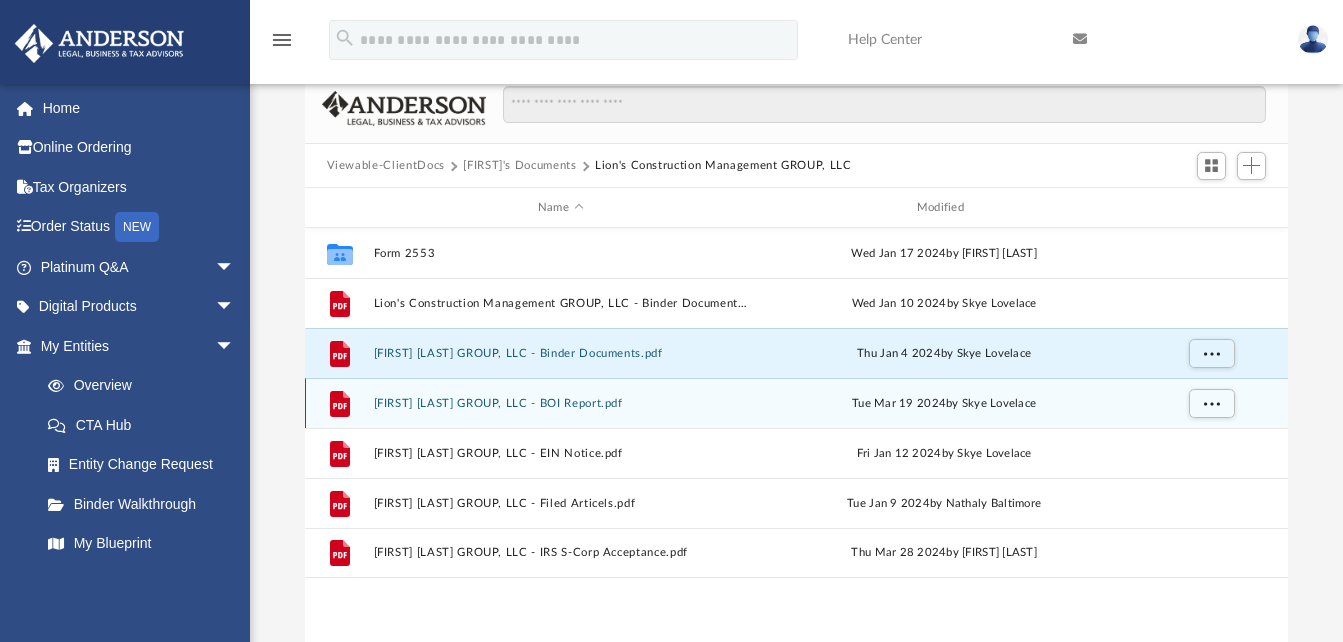 click on "[FIRST] [LAST] GROUP, LLC - BOI Report.pdf" at bounding box center [560, 403] 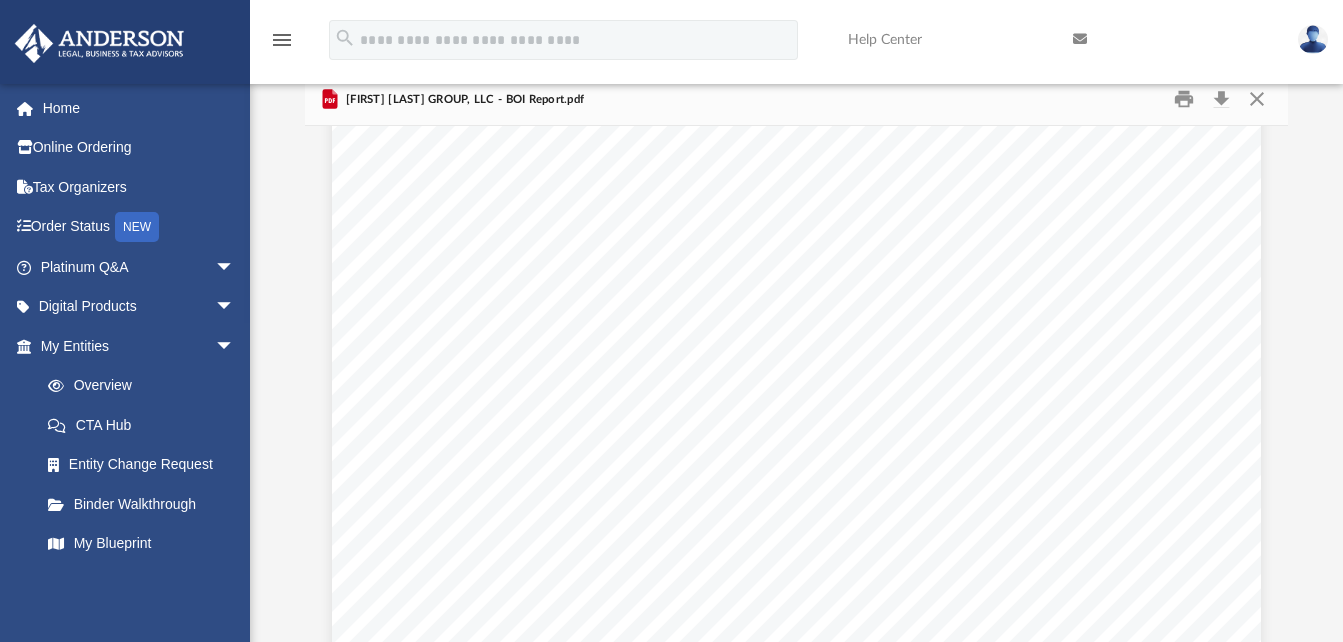 scroll, scrollTop: 0, scrollLeft: 0, axis: both 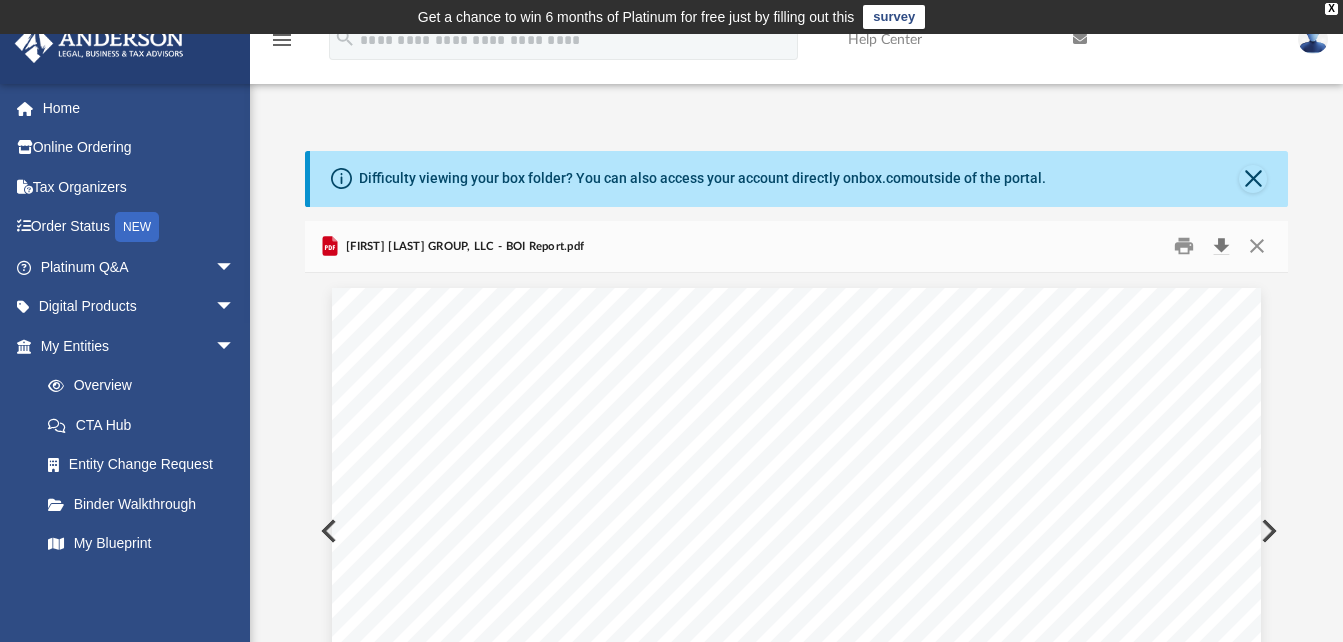click at bounding box center [1221, 246] 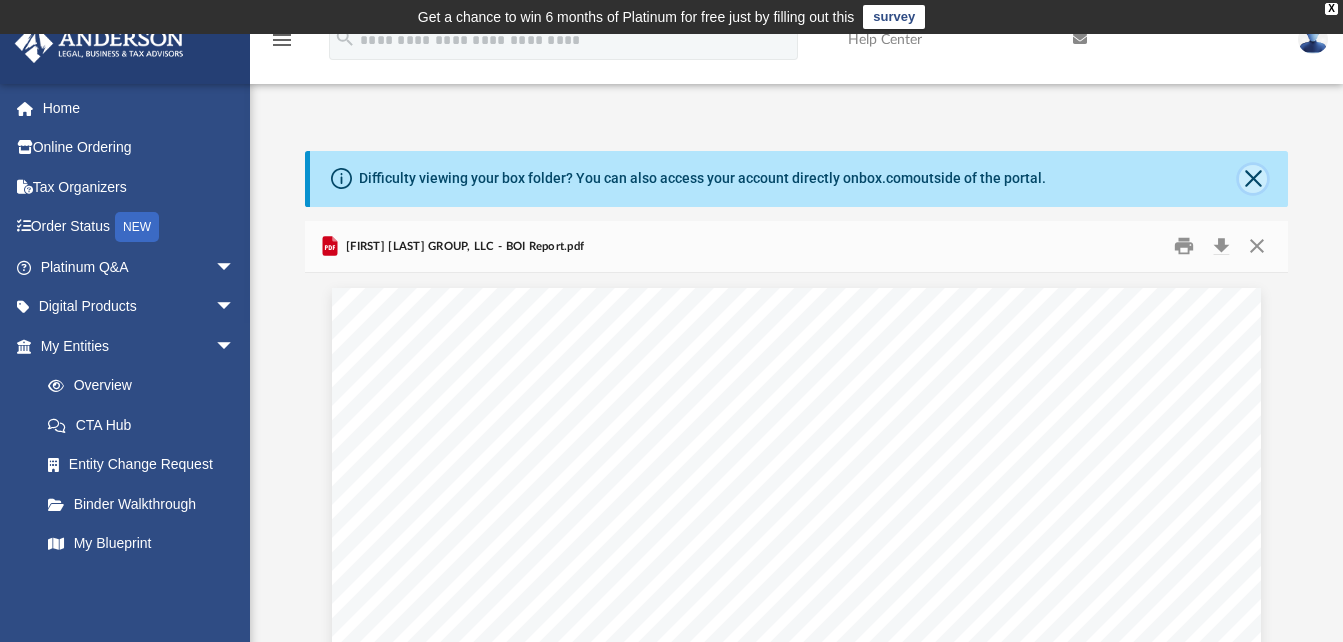 click 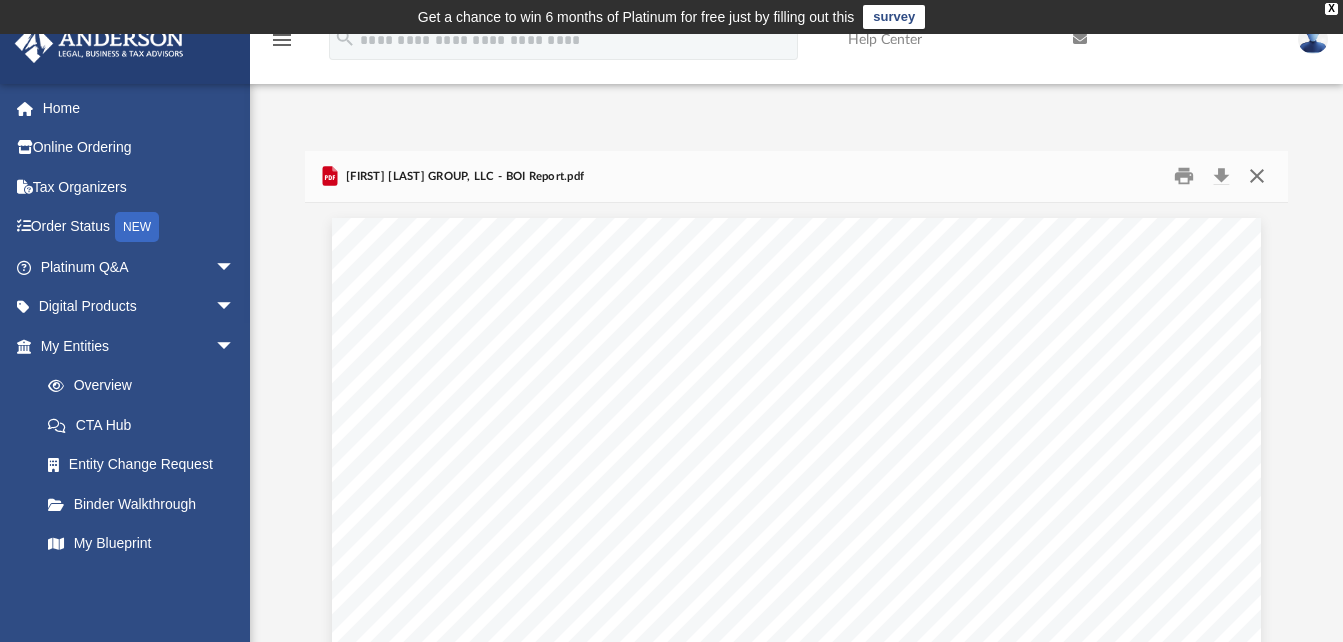 click at bounding box center [1257, 176] 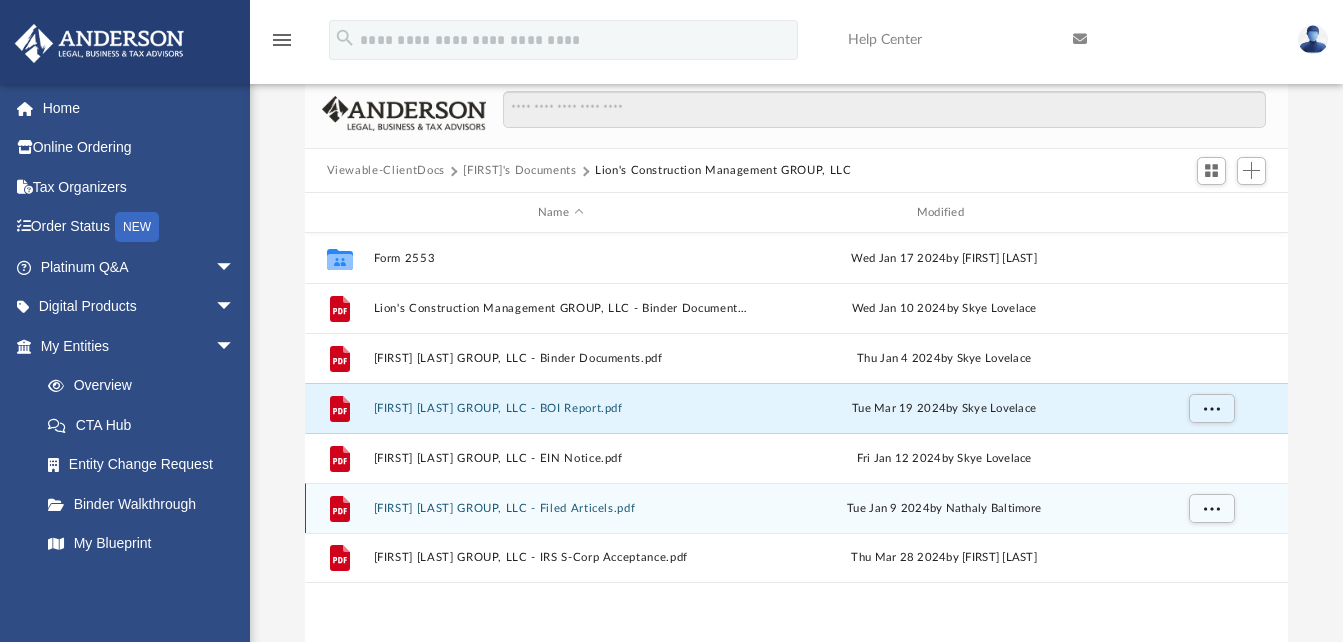scroll, scrollTop: 73, scrollLeft: 0, axis: vertical 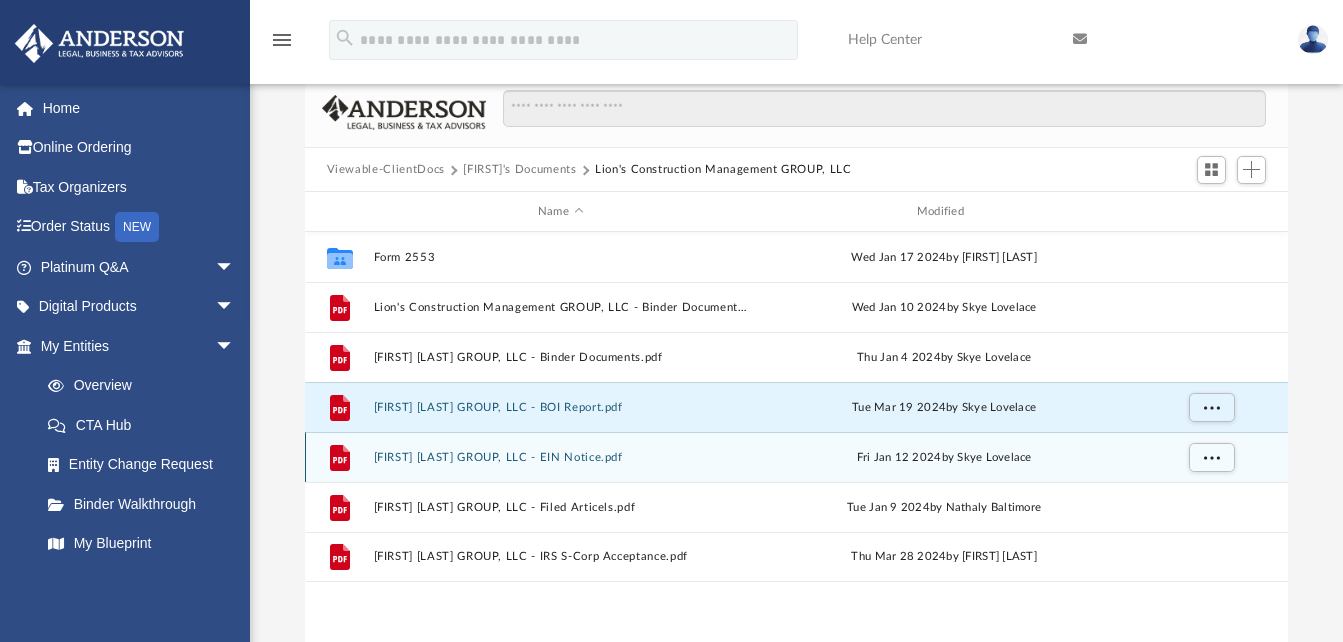 click on "File [FIRST] [LAST] GROUP, LLC - EIN Notice.pdf Fri Jan 12 2024 by [FIRST] [LAST]" at bounding box center [797, 457] 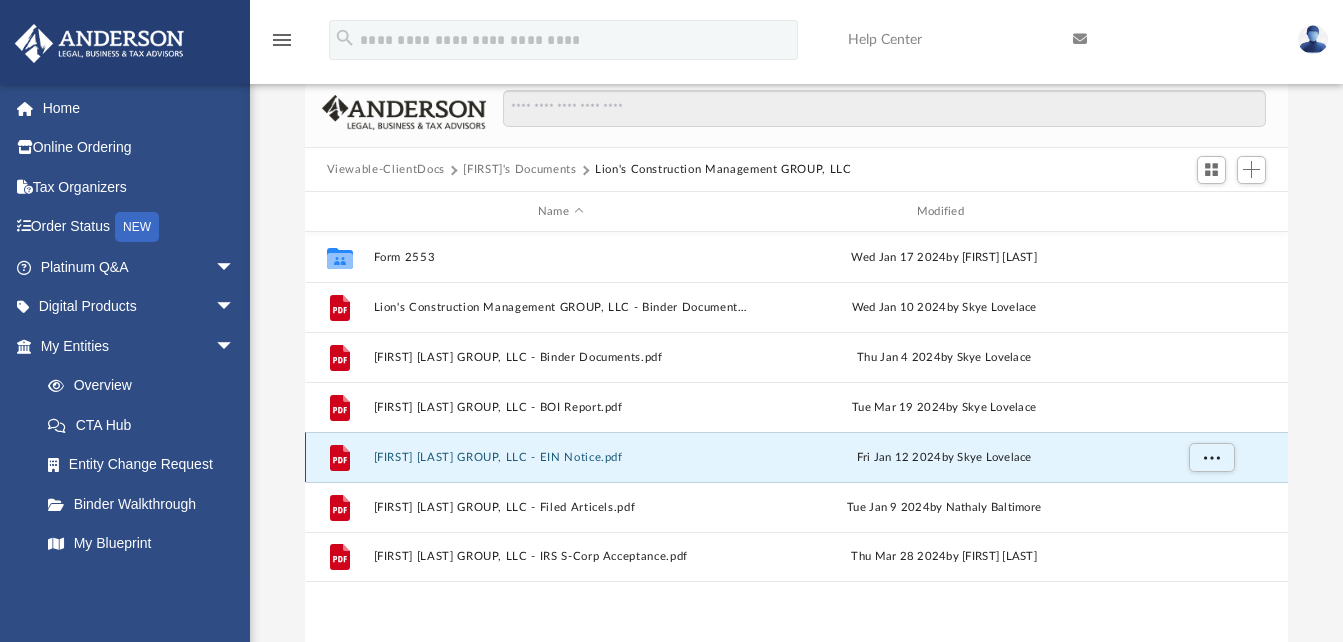 click on "[FIRST] [LAST] GROUP, LLC - EIN Notice.pdf" at bounding box center (560, 457) 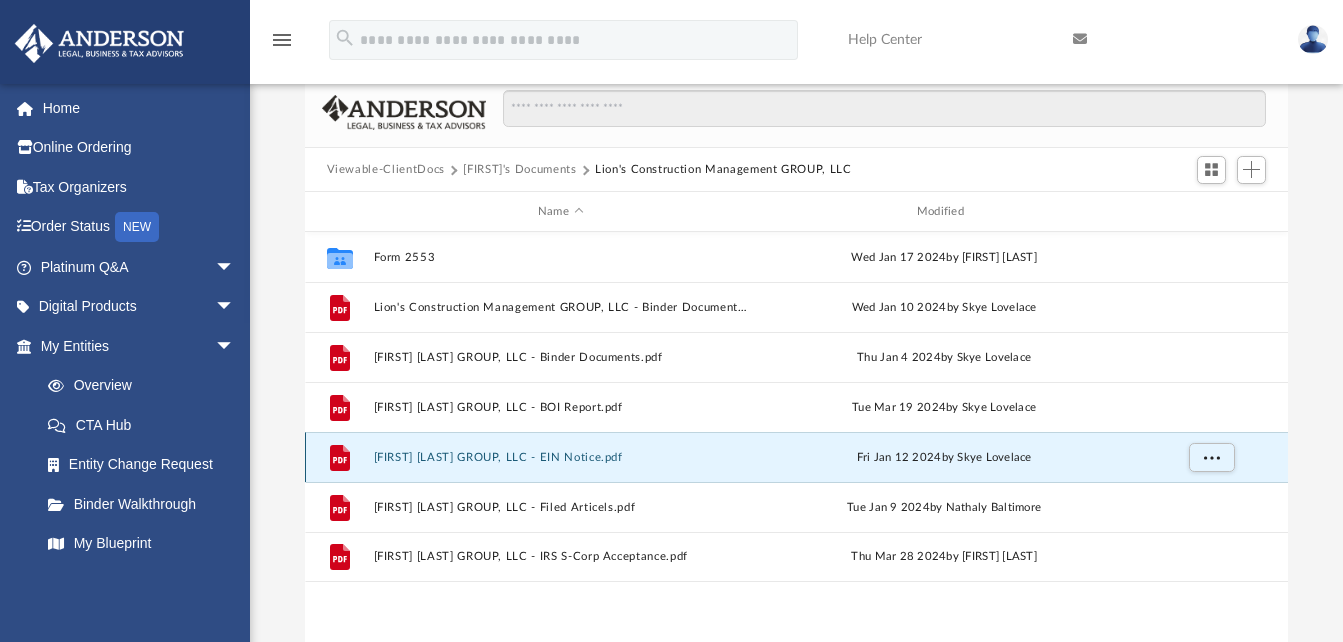 scroll, scrollTop: 77, scrollLeft: 0, axis: vertical 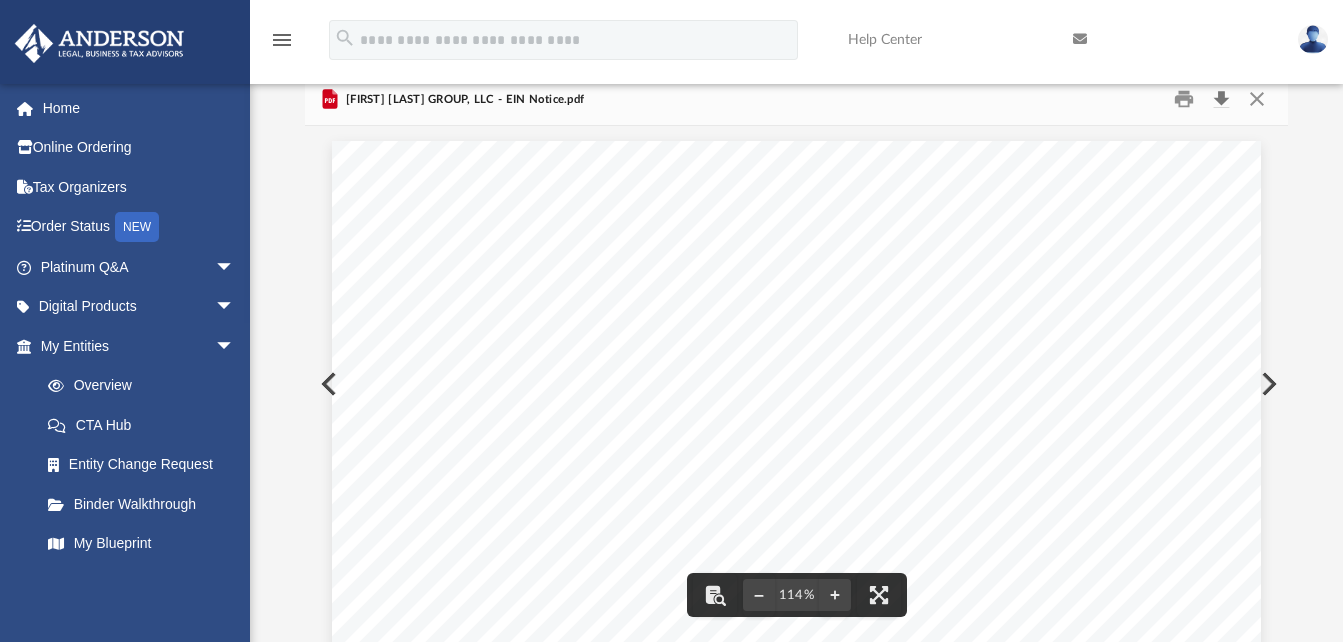 click at bounding box center (1221, 99) 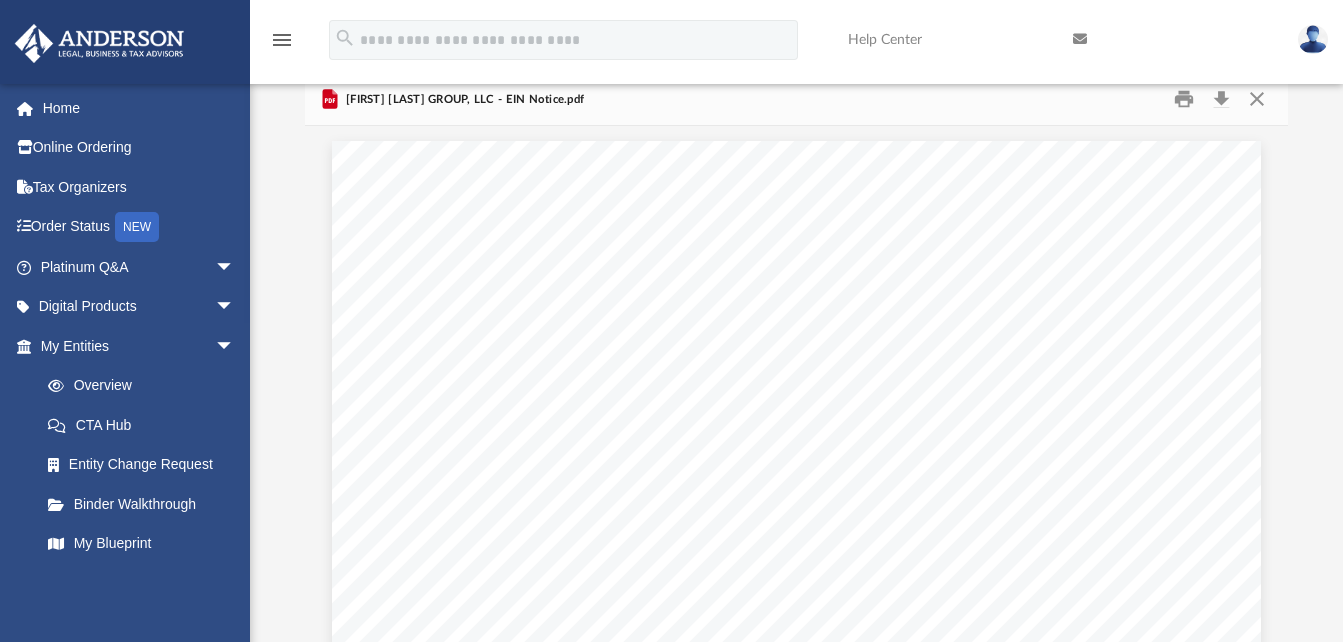 click on "Difficulty viewing your box folder? You can also access your account directly on box.com outside of the portal. No Client Folder Found - Please contact your team for assistance. Viewable-ClientDocs [FIRST]'s Documents [FIRST] [LAST] GROUP, LLC Name Modified Collaborated Folder Form 2553 Wed Jan 17 2024 by [FIRST] [LAST] File [FIRST] [LAST] GROUP, LLC - Binder Documents - DocuSigned.pdf Wed Jan 10 2024 by [FIRST] [LAST] File [FIRST] [LAST] GROUP, LLC - Binder Documents.pdf Thu Jan 4 2024 by [FIRST] [LAST] File [FIRST] [LAST] GROUP, LLC - BOI Report.pdf Tue Mar 19 2024 by [FIRST] [LAST] File [FIRST] [LAST] GROUP, LLC - EIN Notice.pdf Fri Jan 12 2024 by [FIRST] [LAST] File [FIRST] [LAST] GROUP, LLC - Filed Articels.pdf Tue Jan 9 2024 by [FIRST] [LAST] File [FIRST] [LAST] GROUP, LLC - IRS S-Corp Acceptance.pdf Thu Mar 28 2024 by [FIRST] [LAST]" at bounding box center (796, 358) 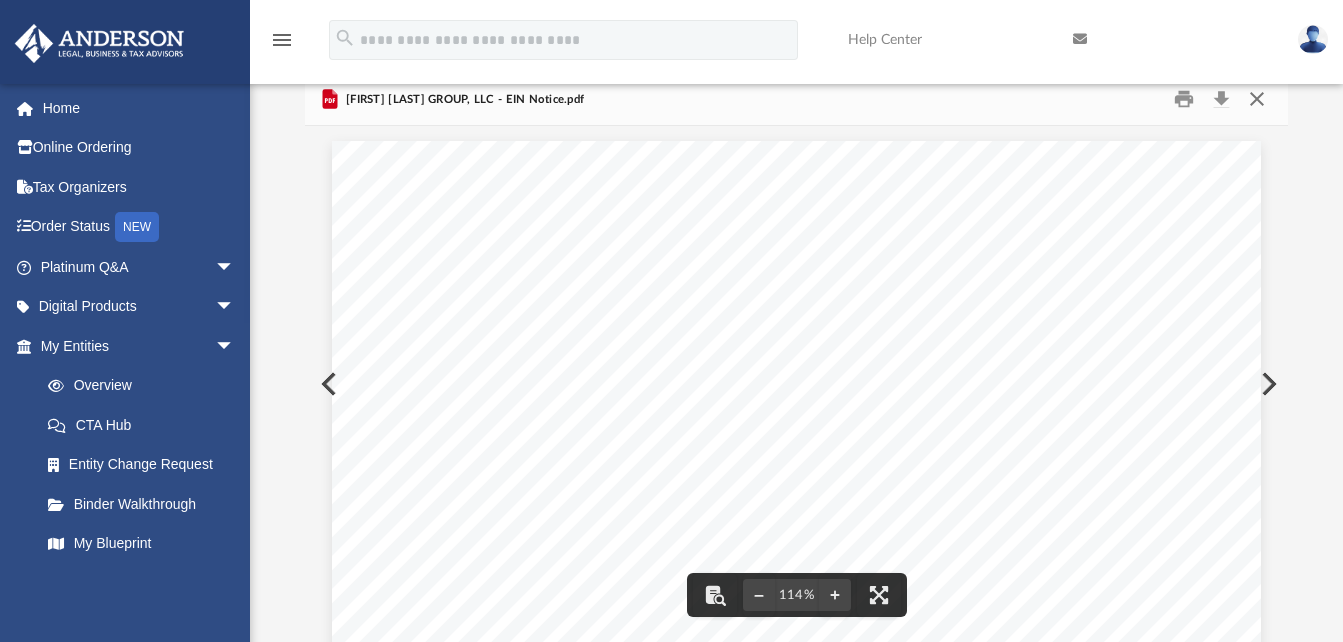 click at bounding box center (1257, 99) 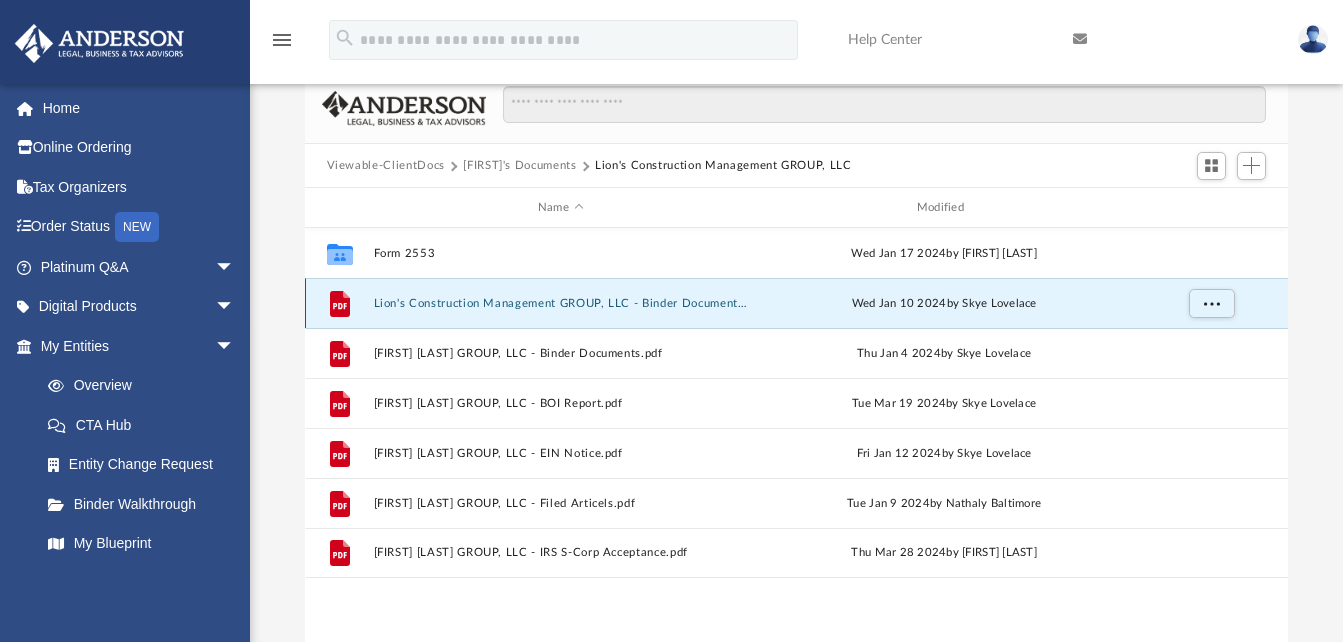 click on "Lion's Construction Management GROUP, LLC - Binder Documents - DocuSigned.pdf" at bounding box center (560, 303) 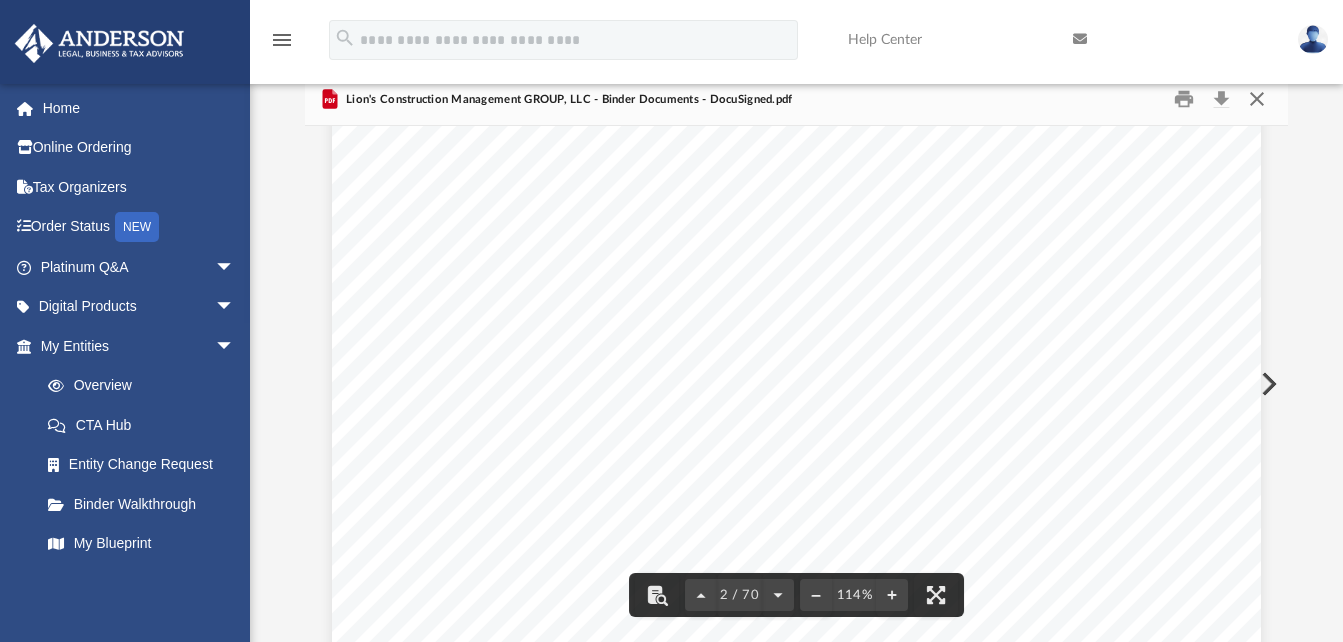 scroll, scrollTop: 0, scrollLeft: 0, axis: both 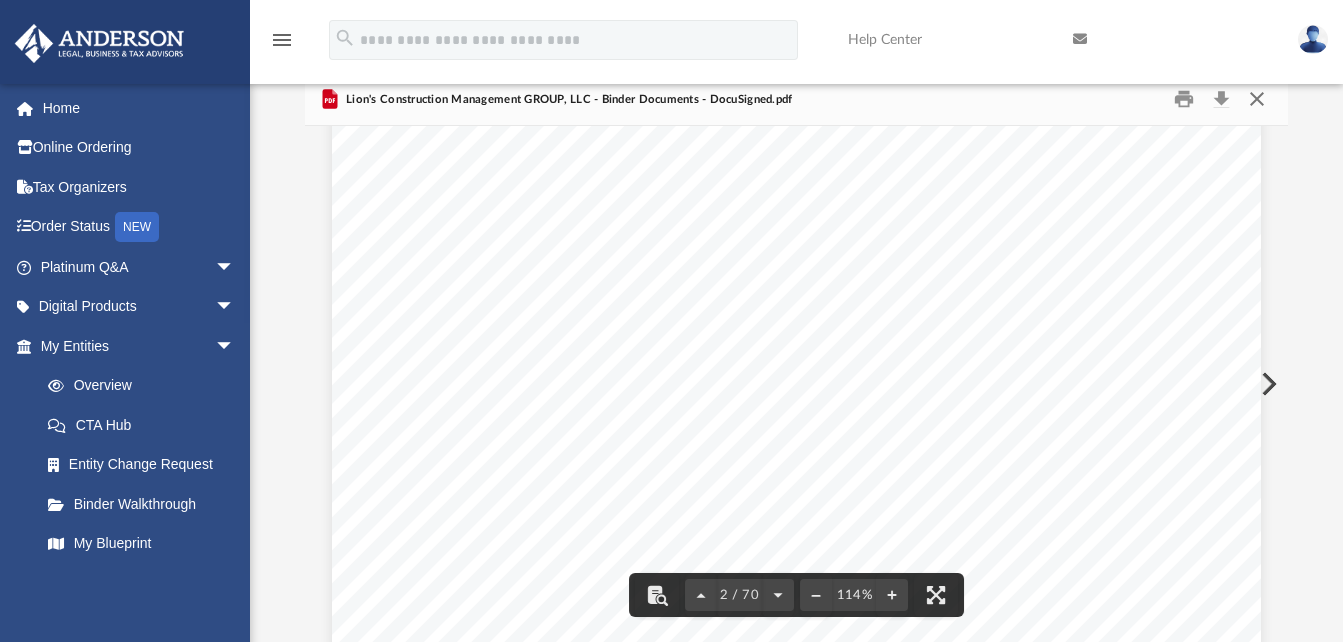 click at bounding box center (1257, 99) 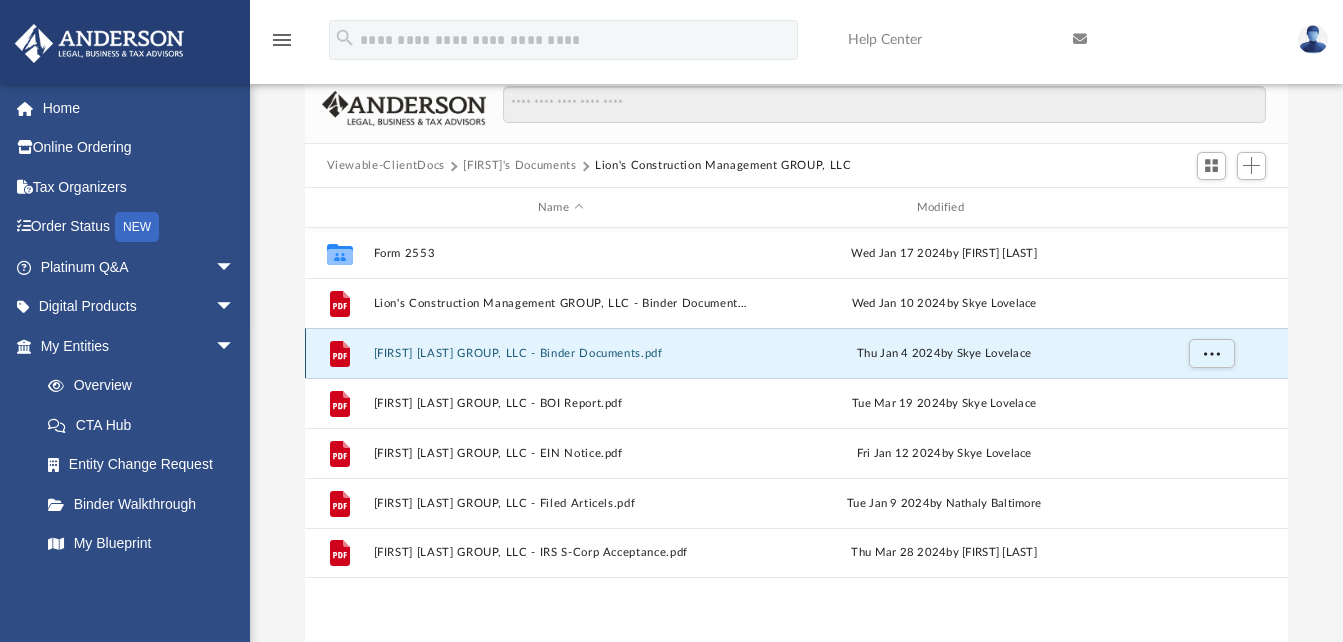 click on "[FIRST] [LAST] GROUP, LLC - Binder Documents.pdf" at bounding box center [560, 353] 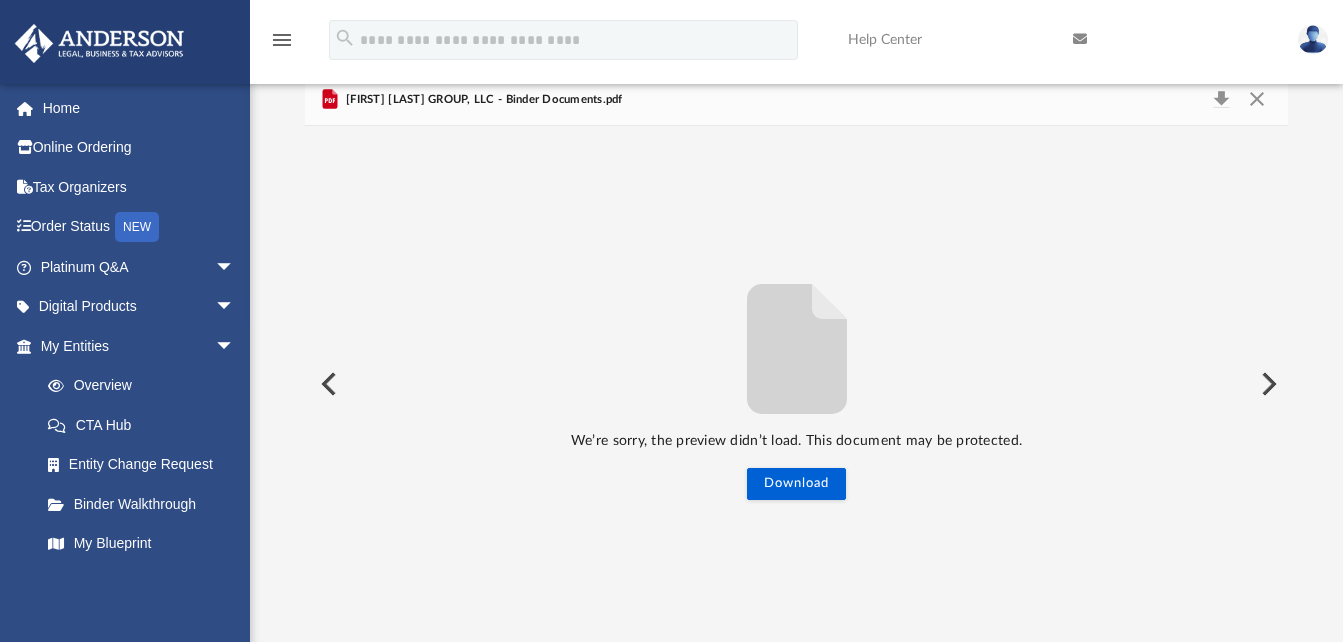 scroll, scrollTop: 0, scrollLeft: 0, axis: both 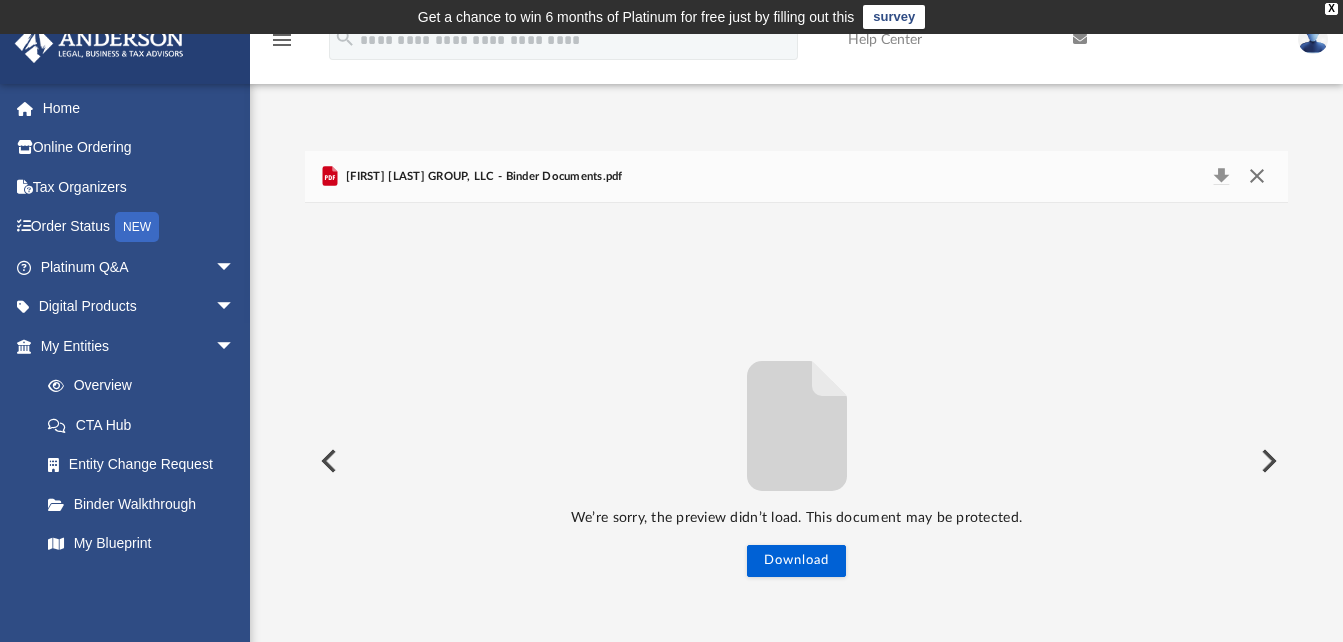 click at bounding box center [1257, 177] 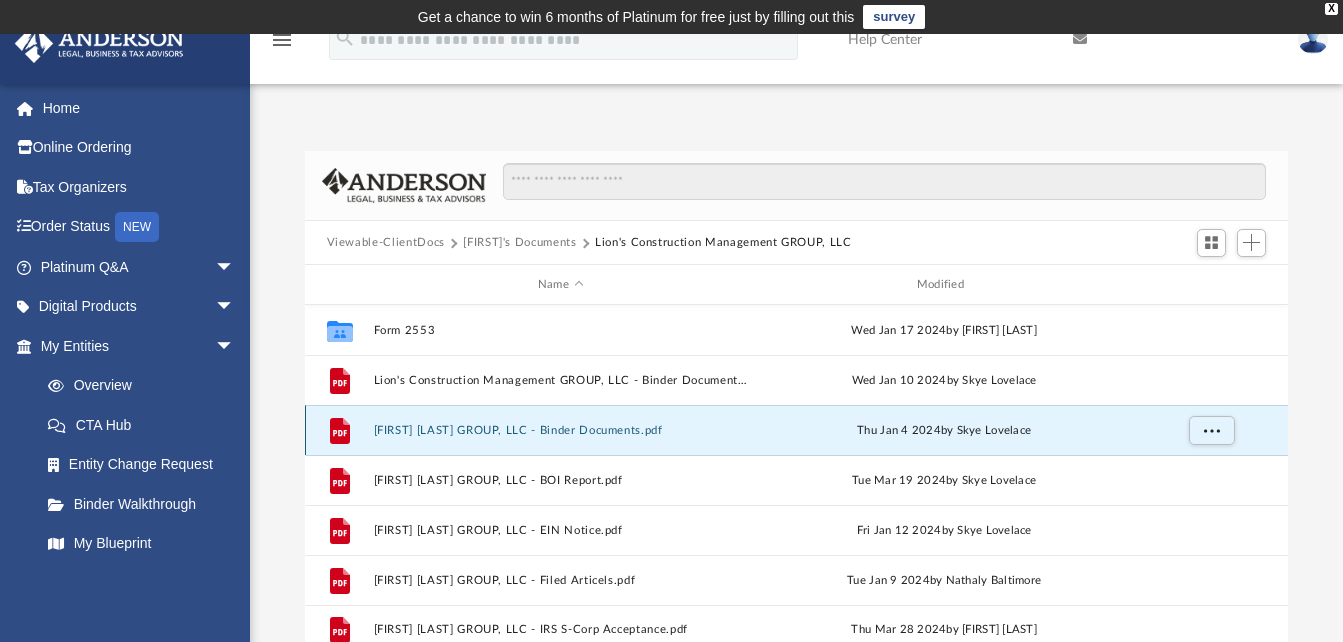 click on "[FIRST] [LAST] GROUP, LLC - Binder Documents.pdf" at bounding box center (560, 430) 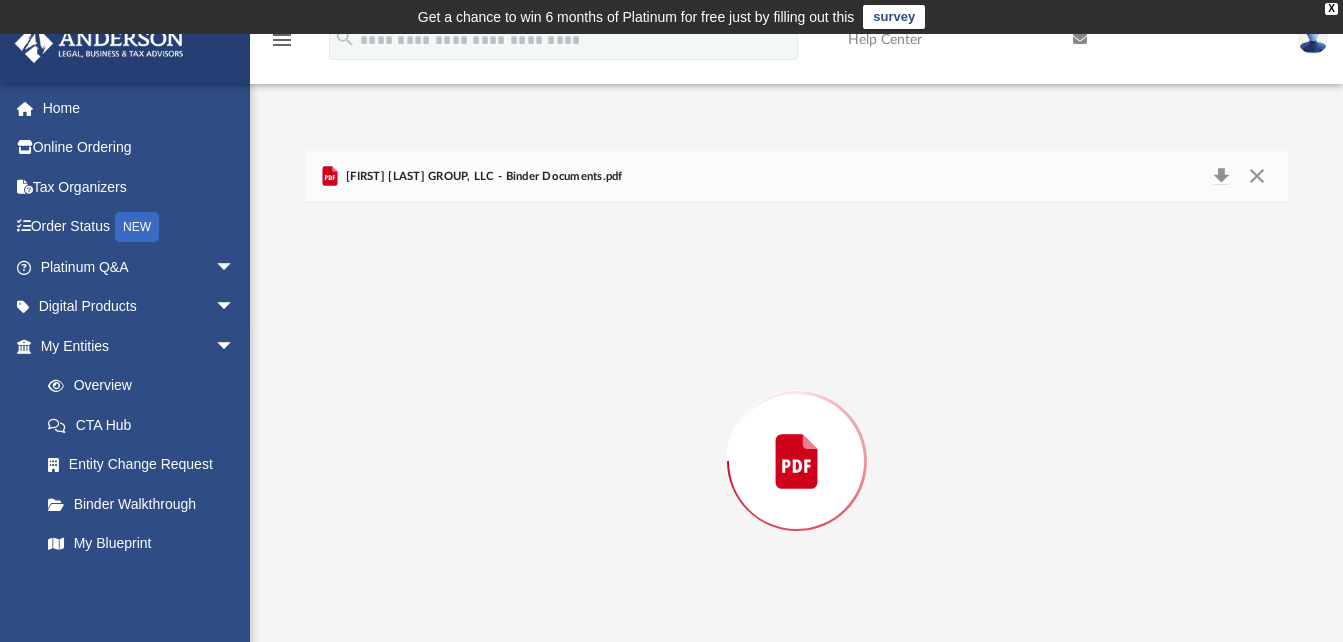 scroll, scrollTop: 77, scrollLeft: 0, axis: vertical 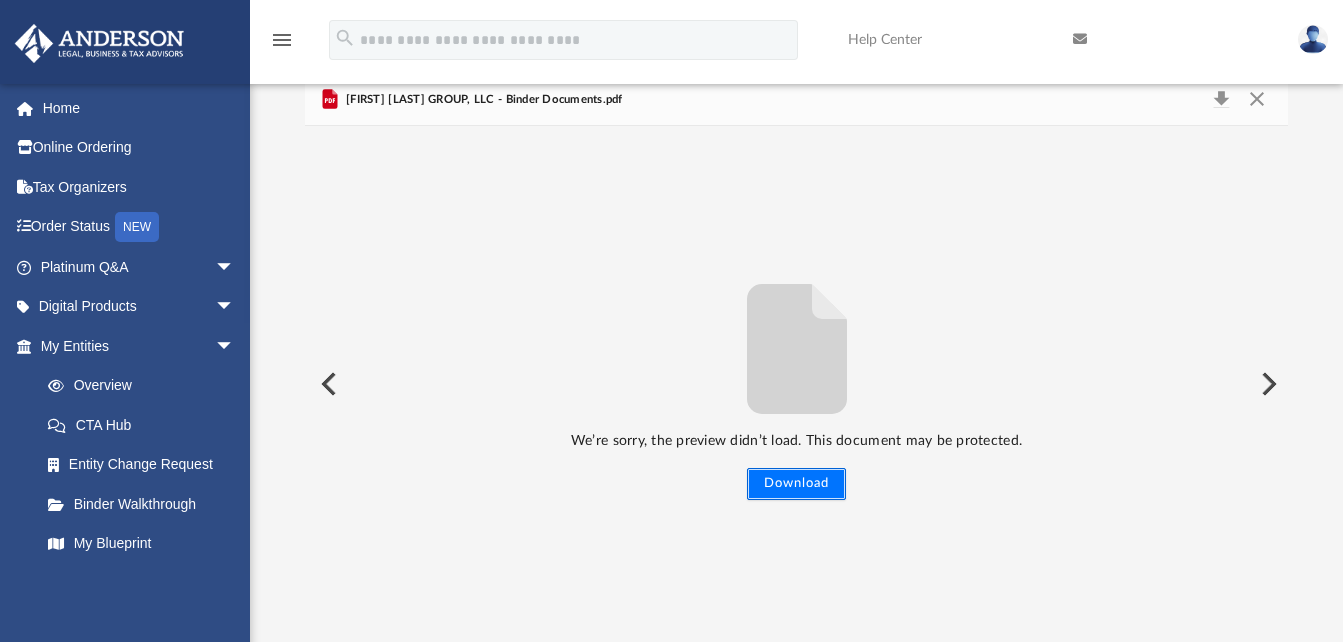 click on "Download" at bounding box center [796, 484] 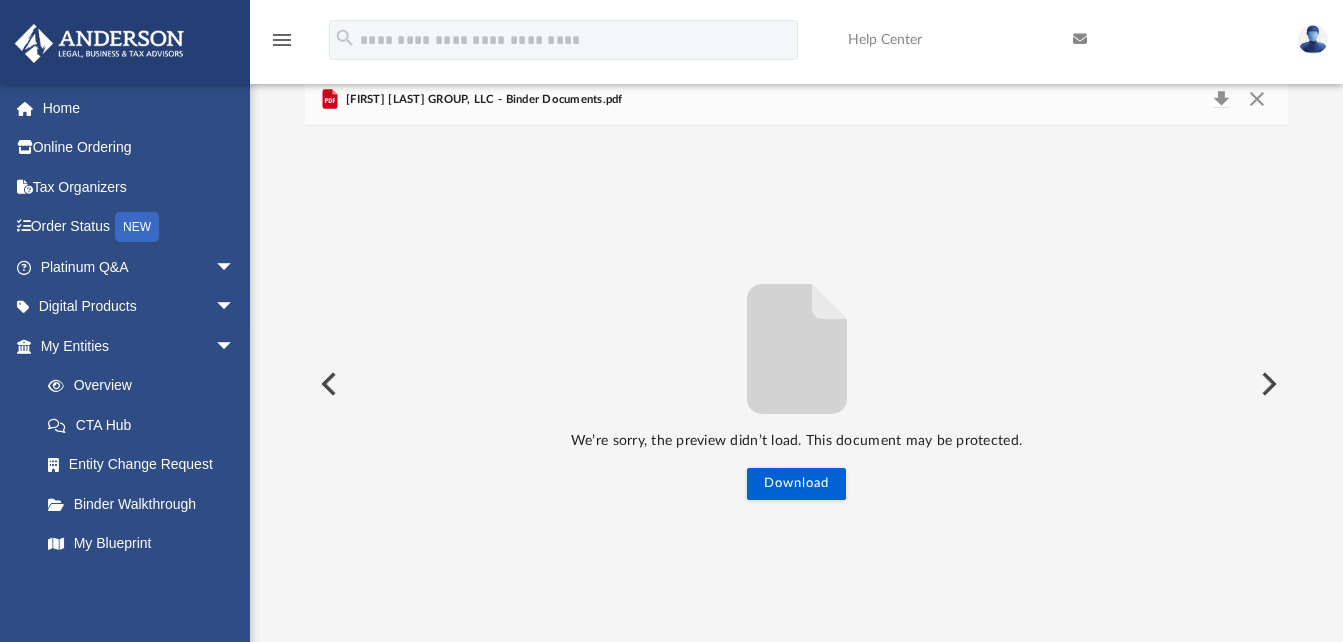 click on "We’re sorry, the preview didn’t load. This document may be protected. Download" at bounding box center [797, 384] 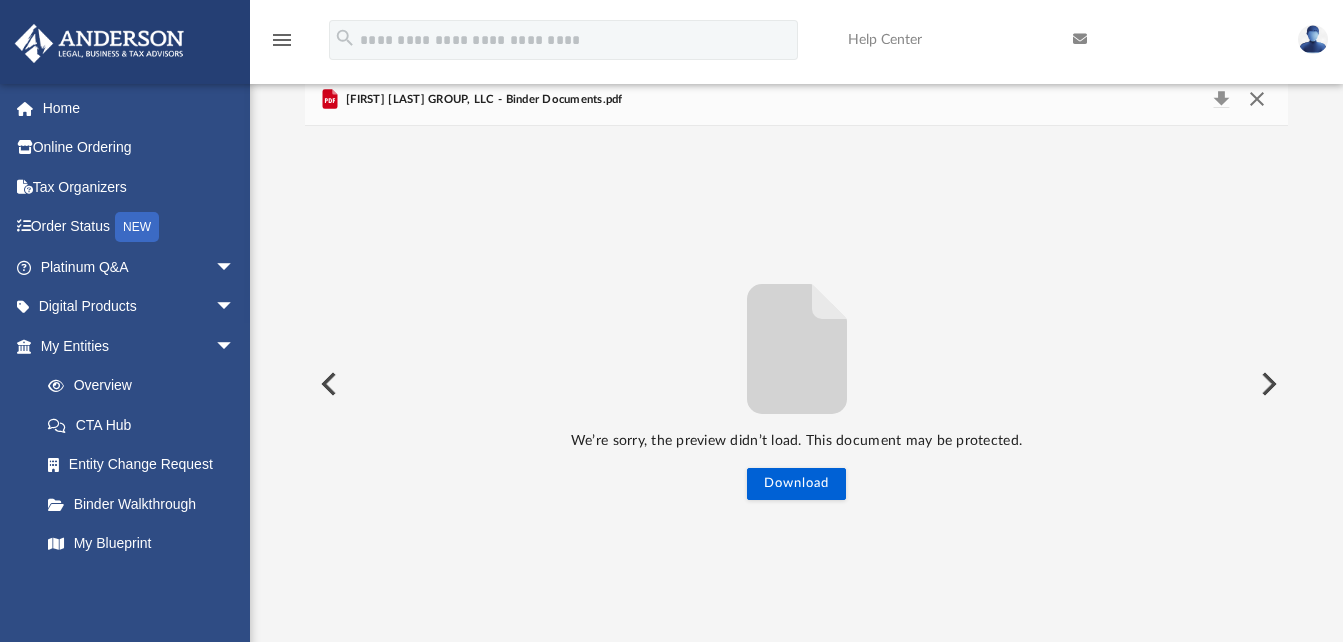 click at bounding box center [1257, 100] 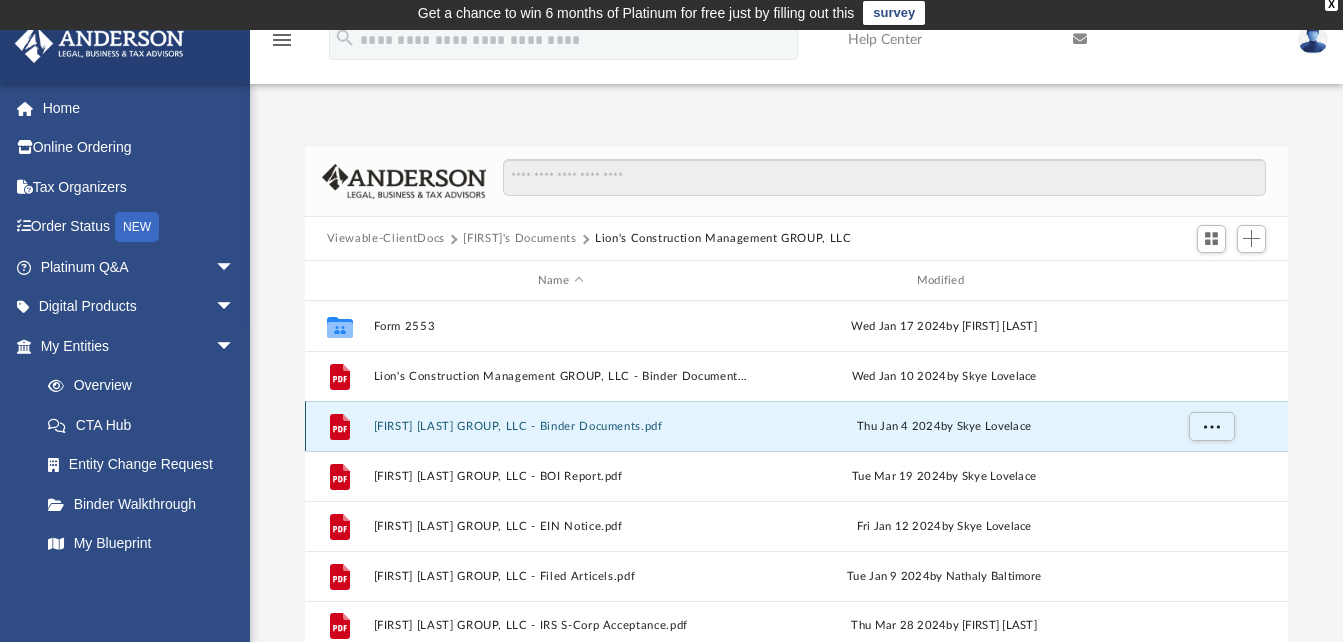 scroll, scrollTop: 0, scrollLeft: 0, axis: both 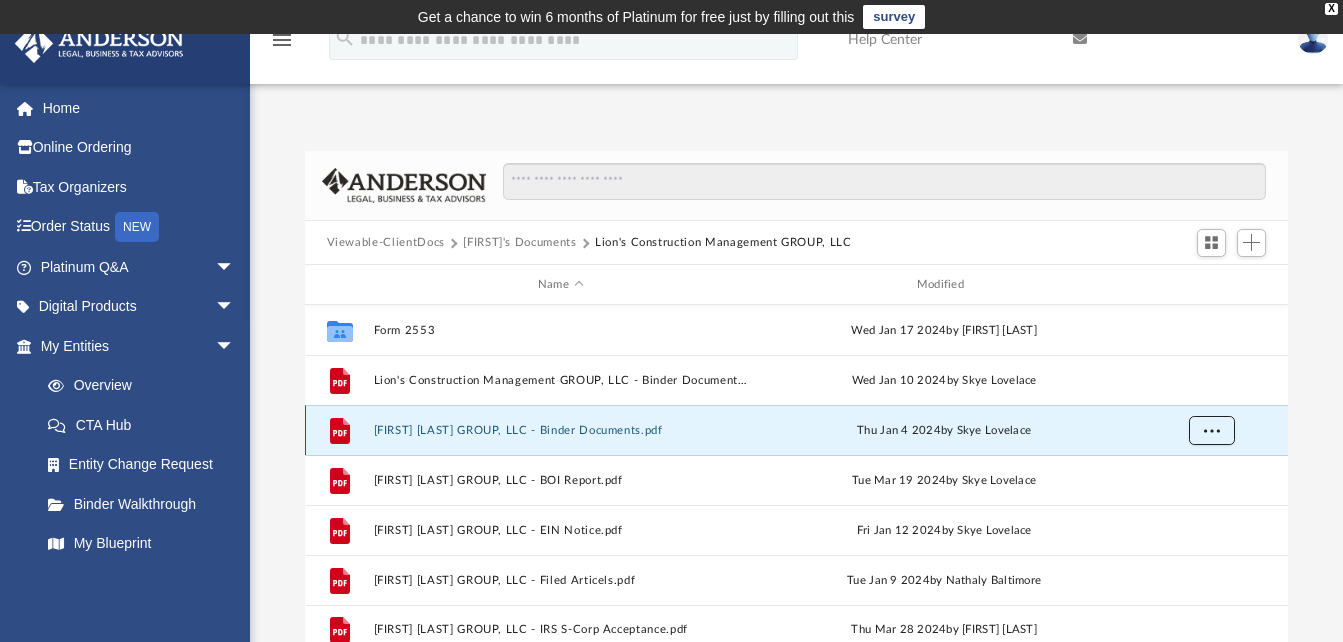 click at bounding box center (1211, 430) 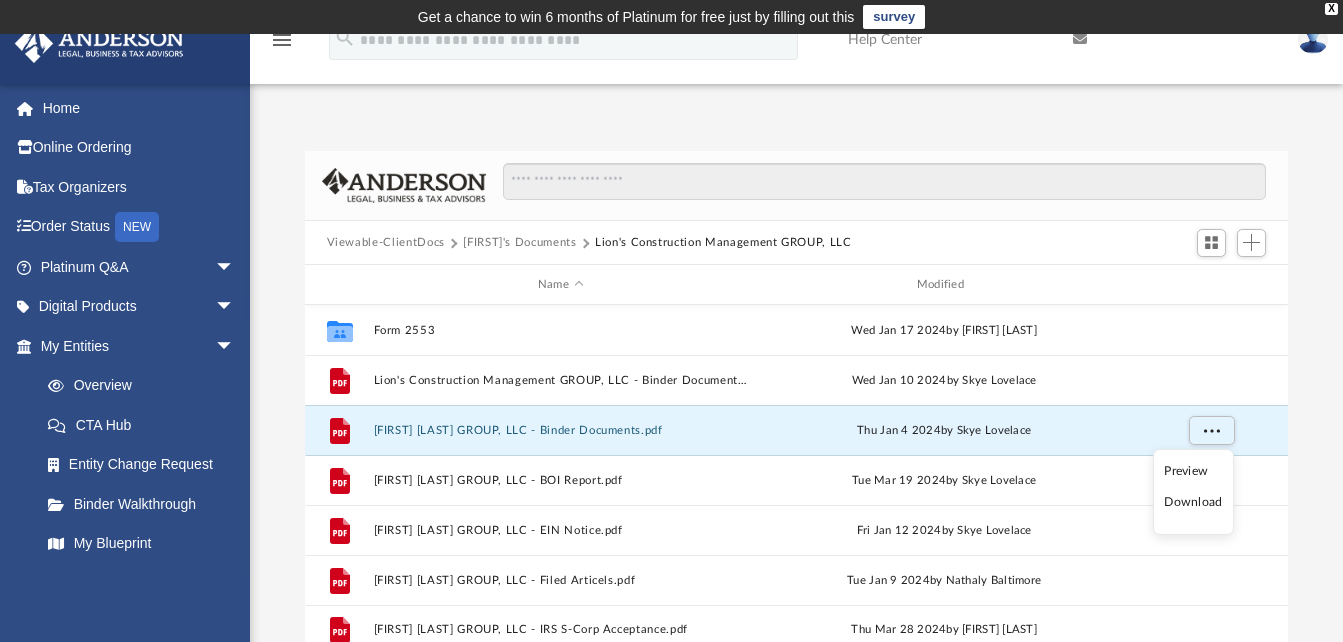 click on "Preview" at bounding box center [1193, 471] 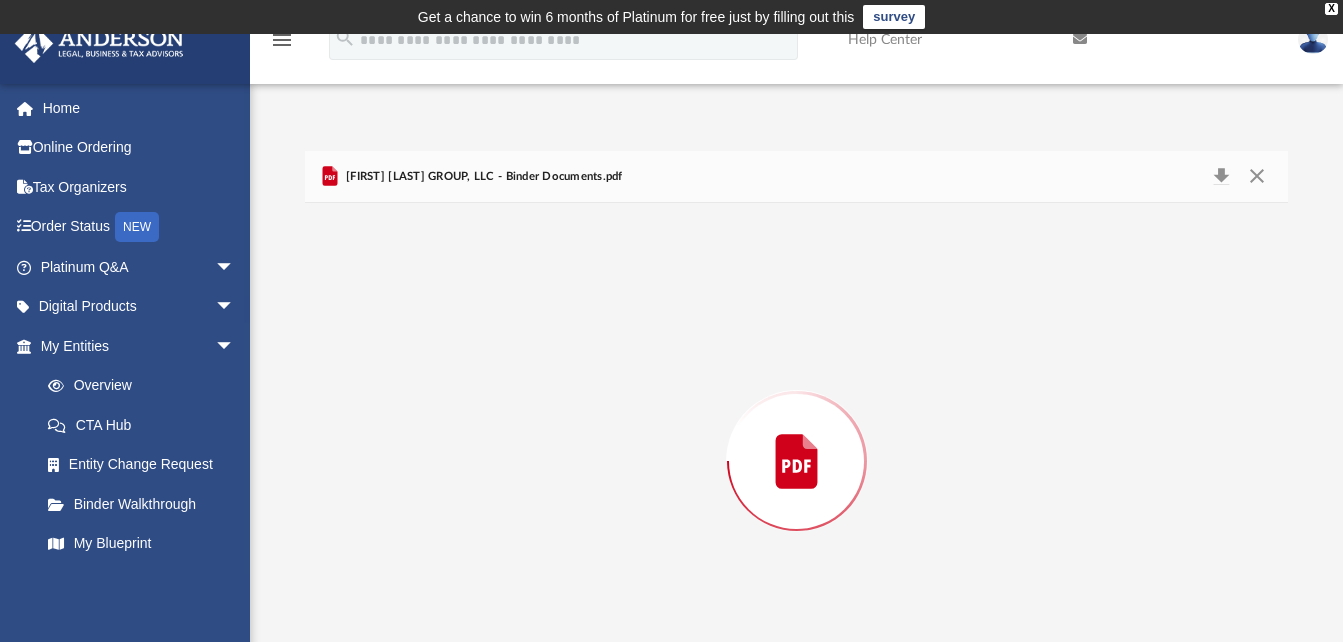 scroll, scrollTop: 77, scrollLeft: 0, axis: vertical 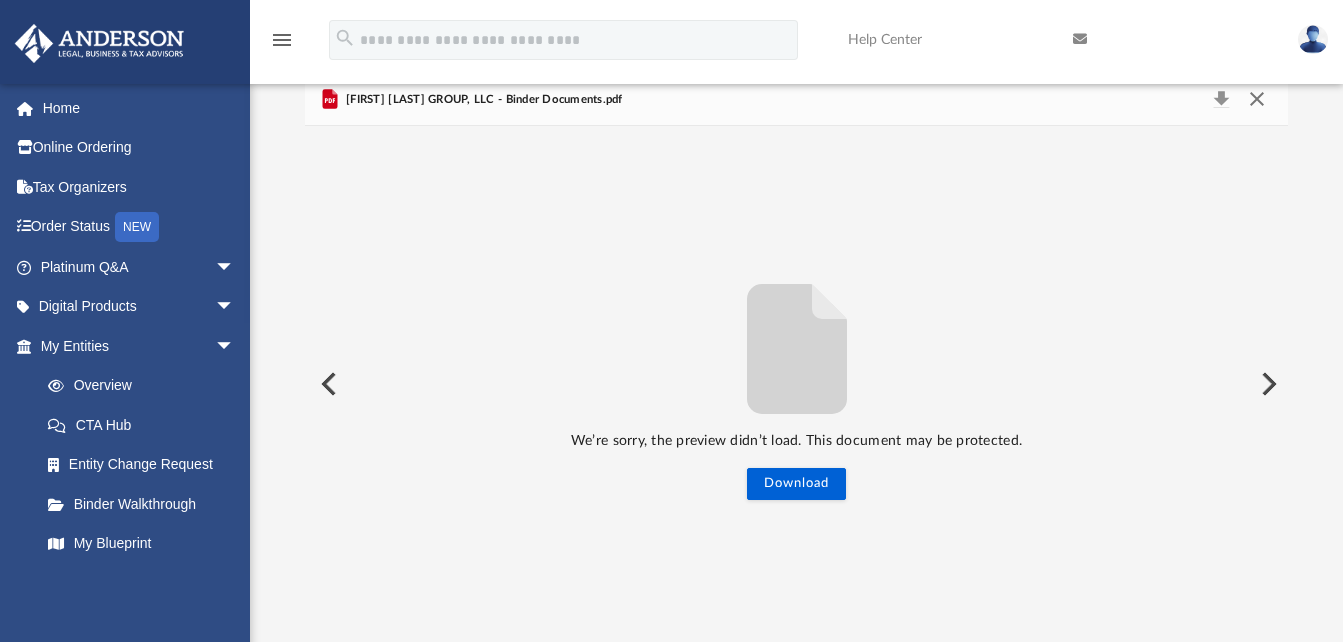 click at bounding box center (1257, 100) 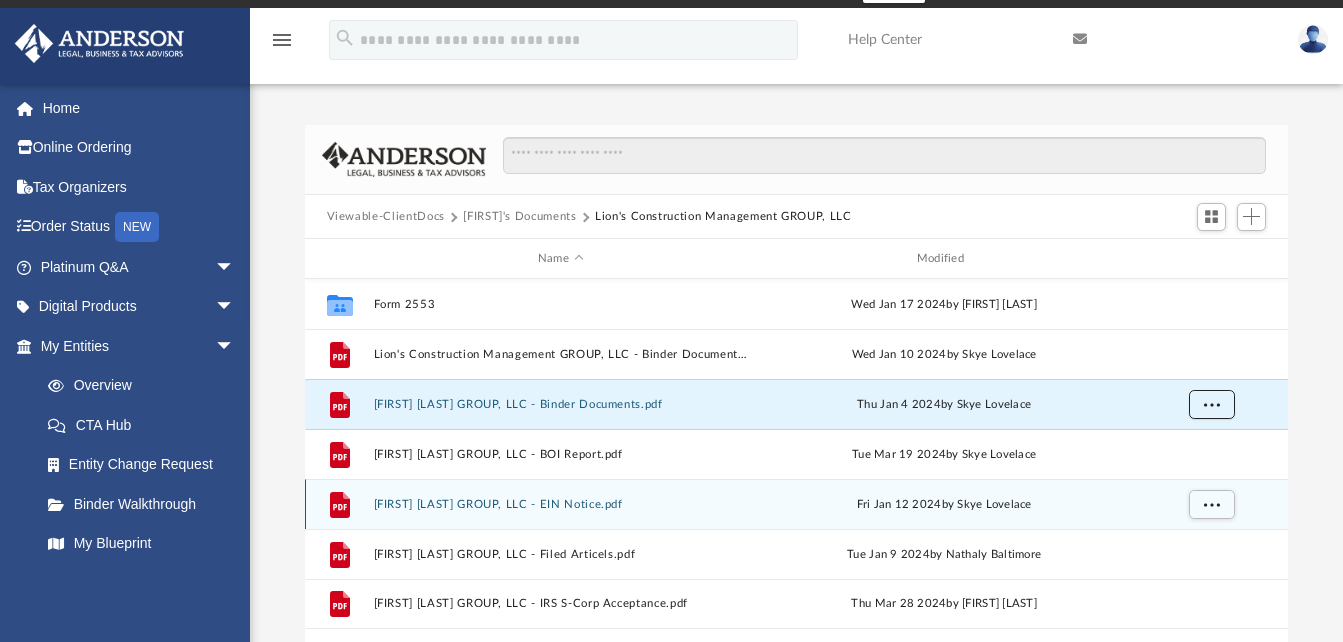 scroll, scrollTop: 0, scrollLeft: 0, axis: both 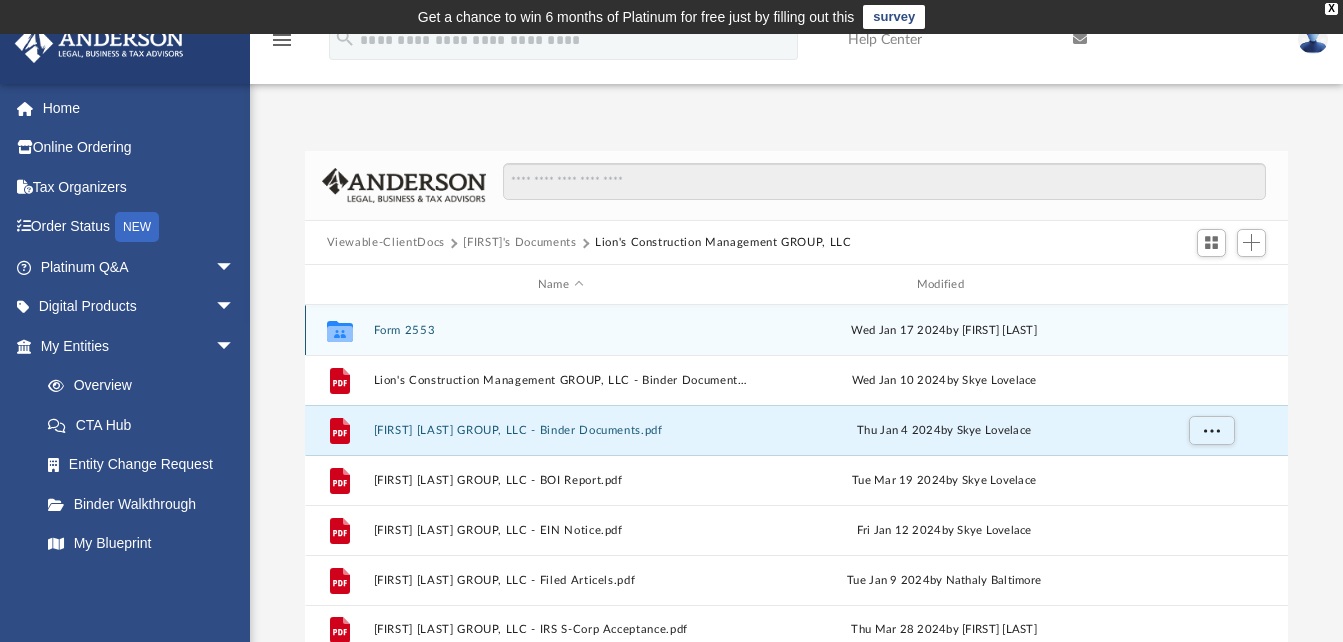 click on "Form 2553" at bounding box center (560, 330) 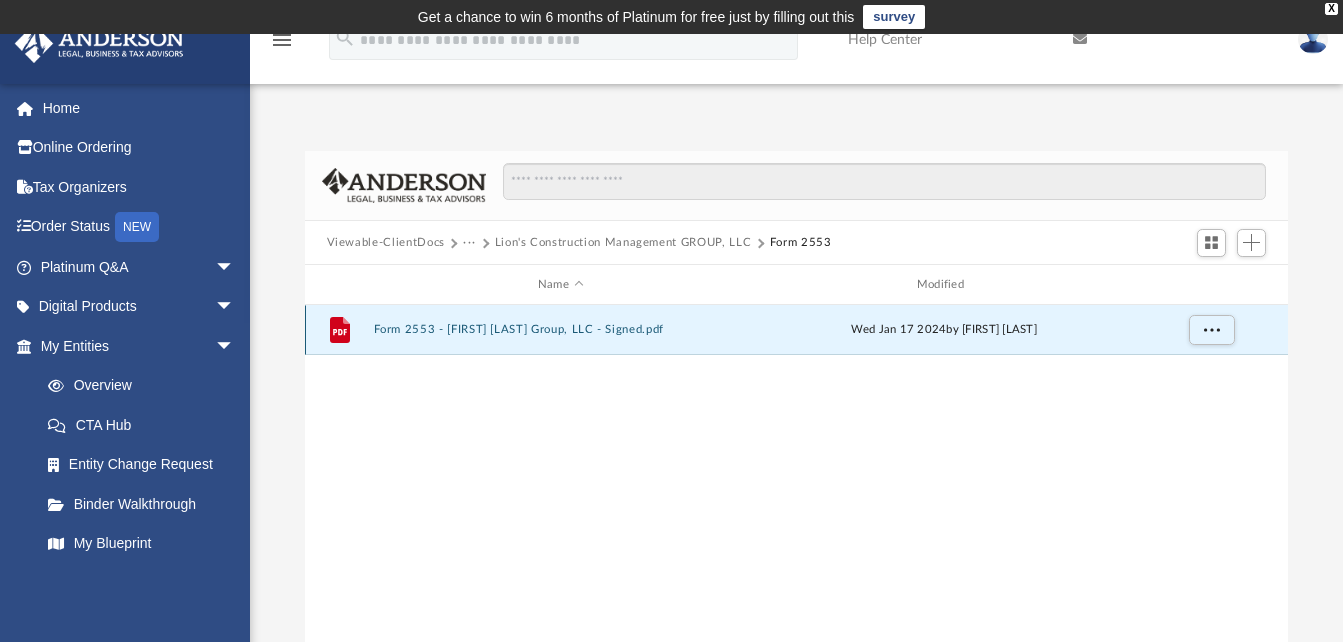 click on "Form 2553 - [FIRST] [LAST] Group, LLC - Signed.pdf" at bounding box center [560, 330] 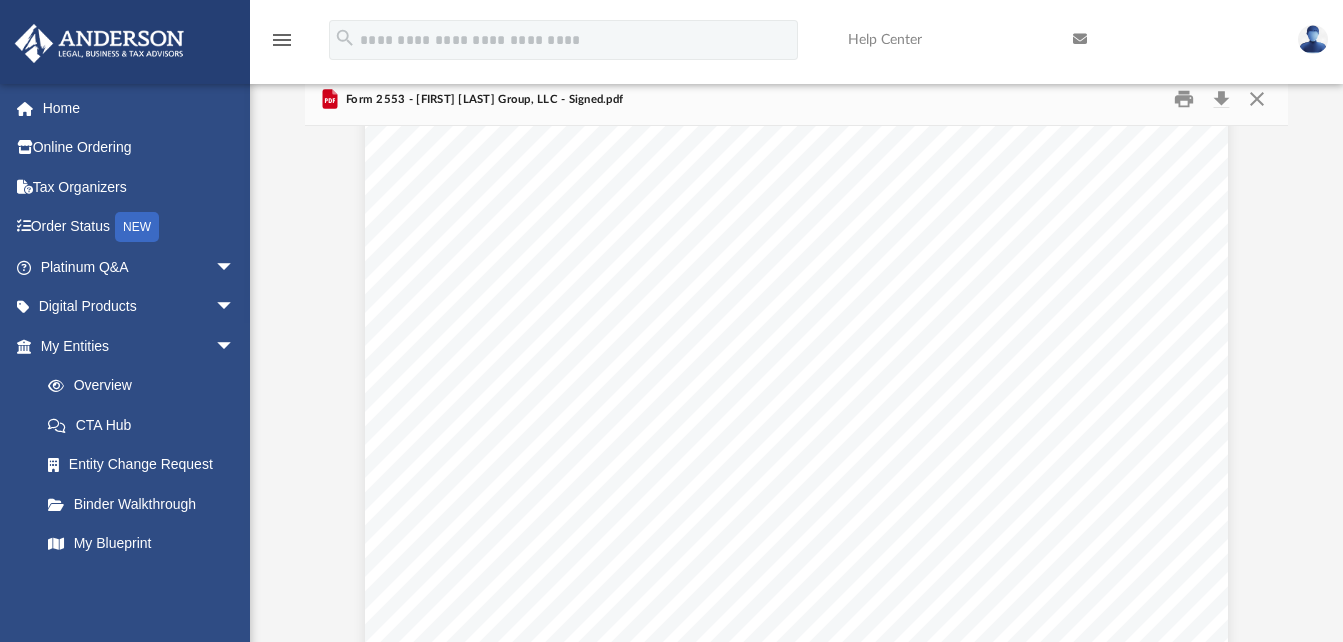 scroll, scrollTop: 1872, scrollLeft: 0, axis: vertical 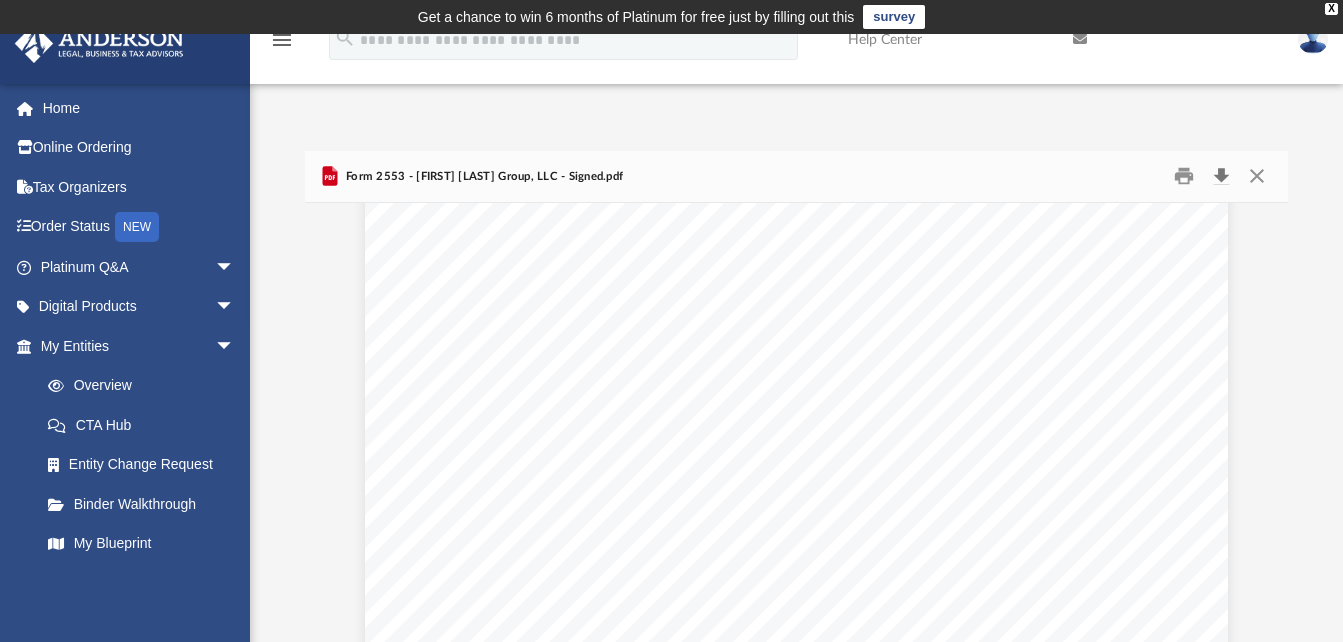 click at bounding box center [1221, 176] 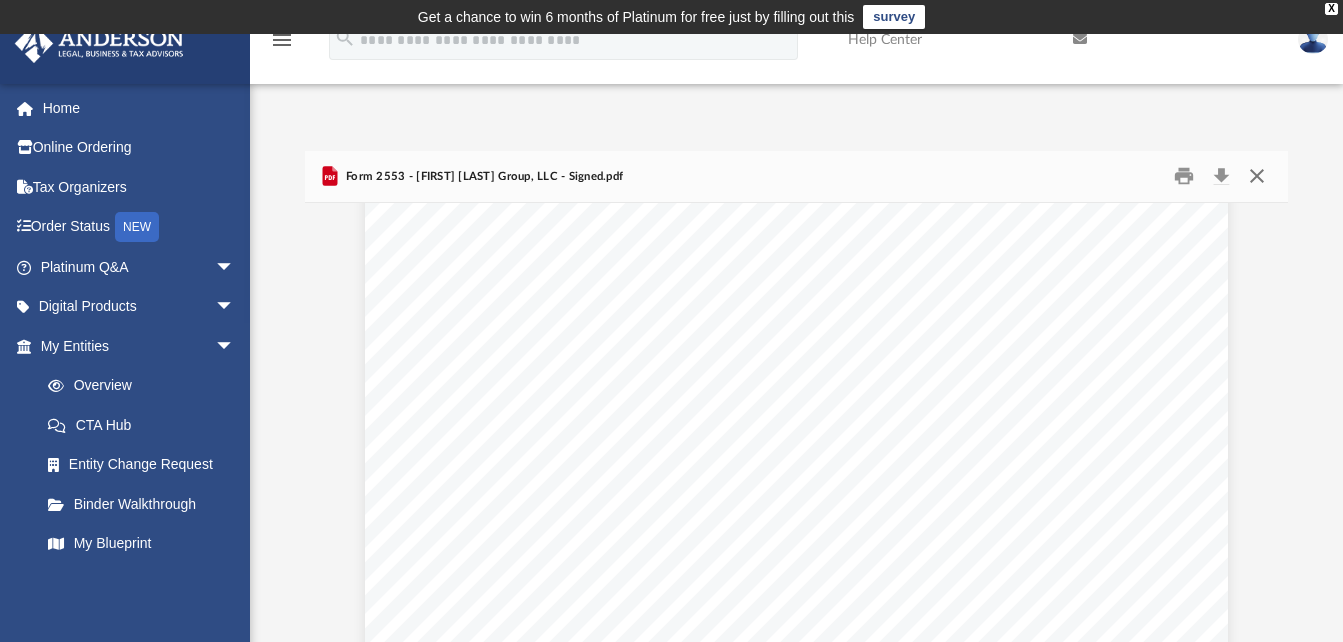 click at bounding box center [1257, 176] 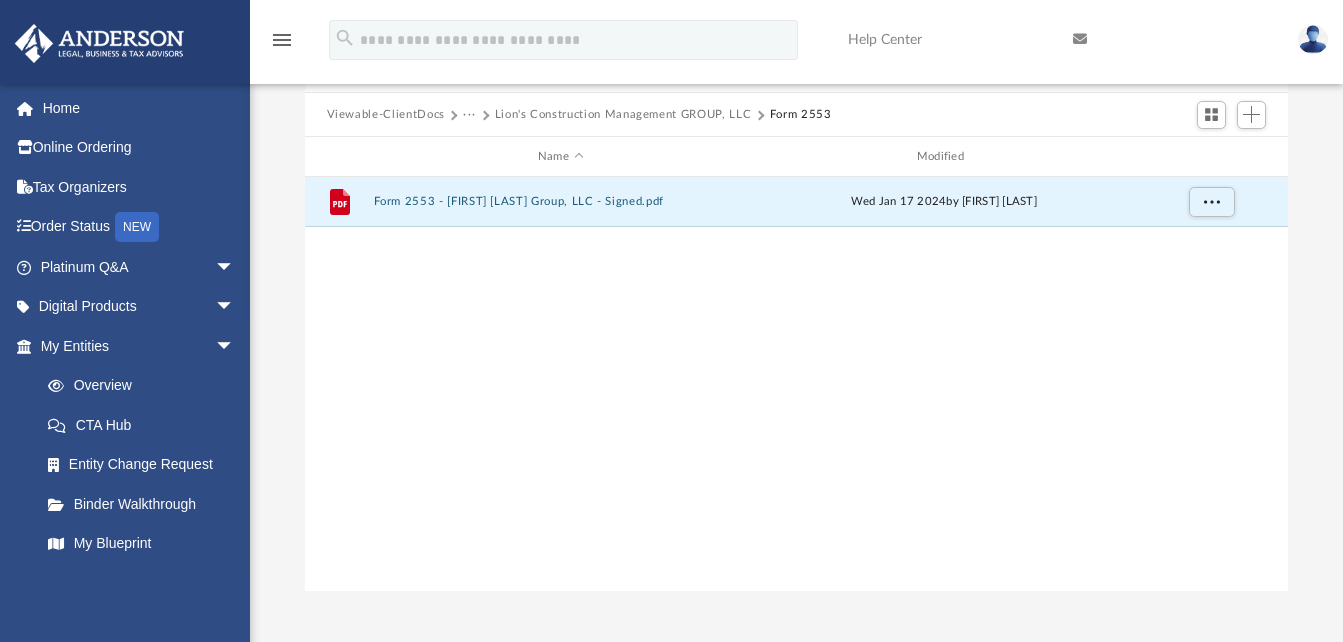 scroll, scrollTop: 0, scrollLeft: 0, axis: both 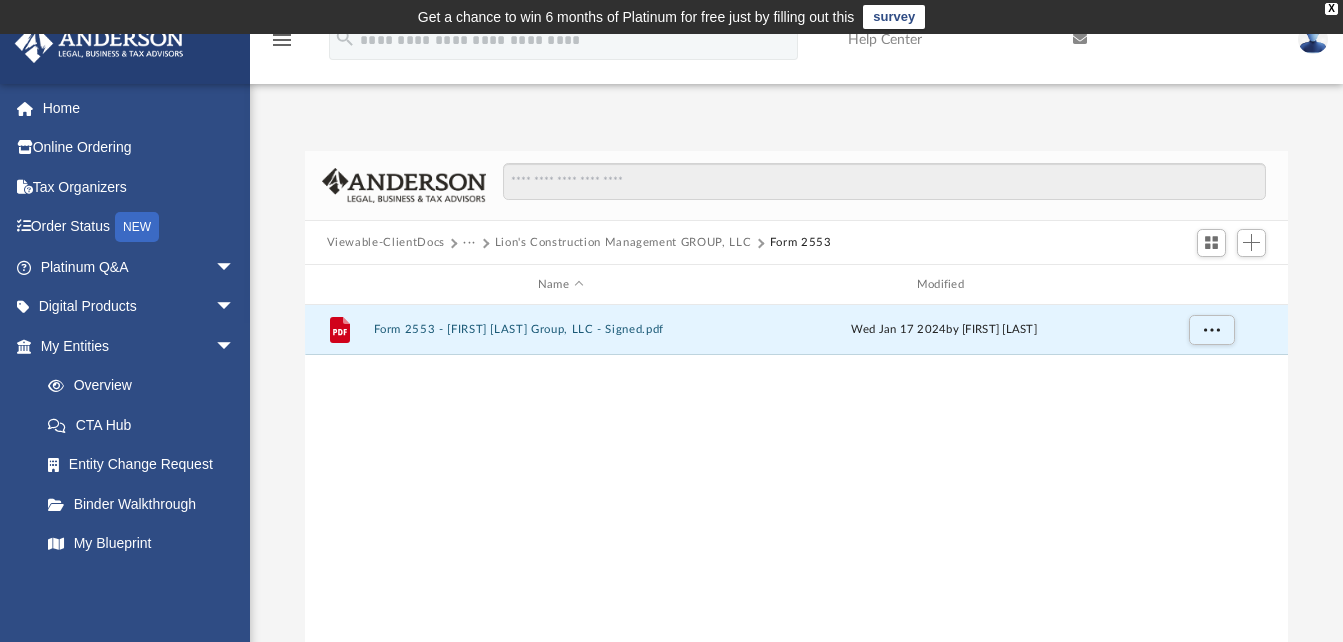 click on "Lion's Construction Management GROUP, LLC" at bounding box center [623, 243] 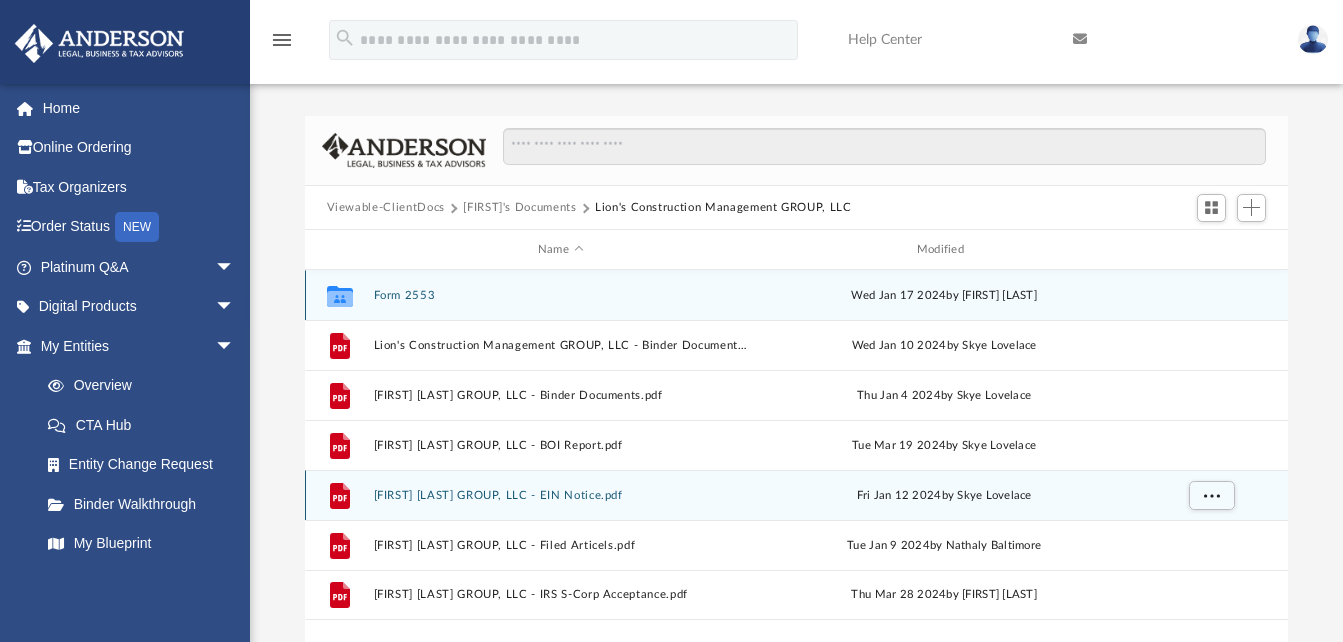 scroll, scrollTop: 0, scrollLeft: 0, axis: both 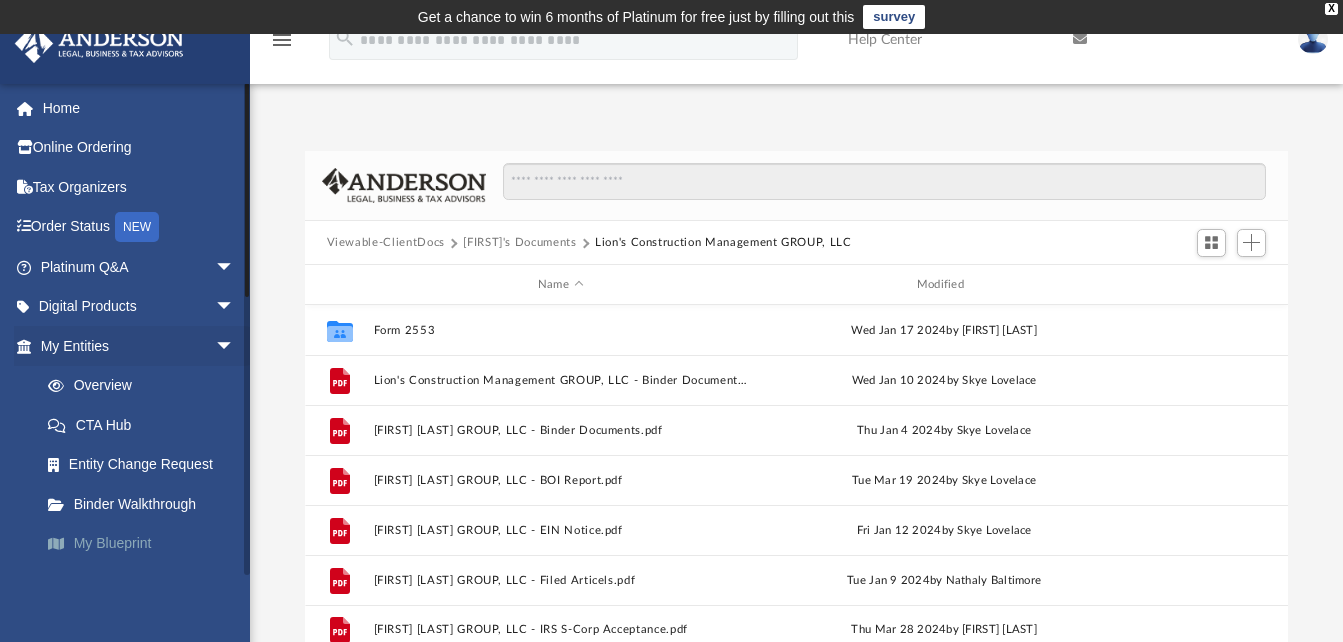 click on "My Blueprint" at bounding box center (146, 544) 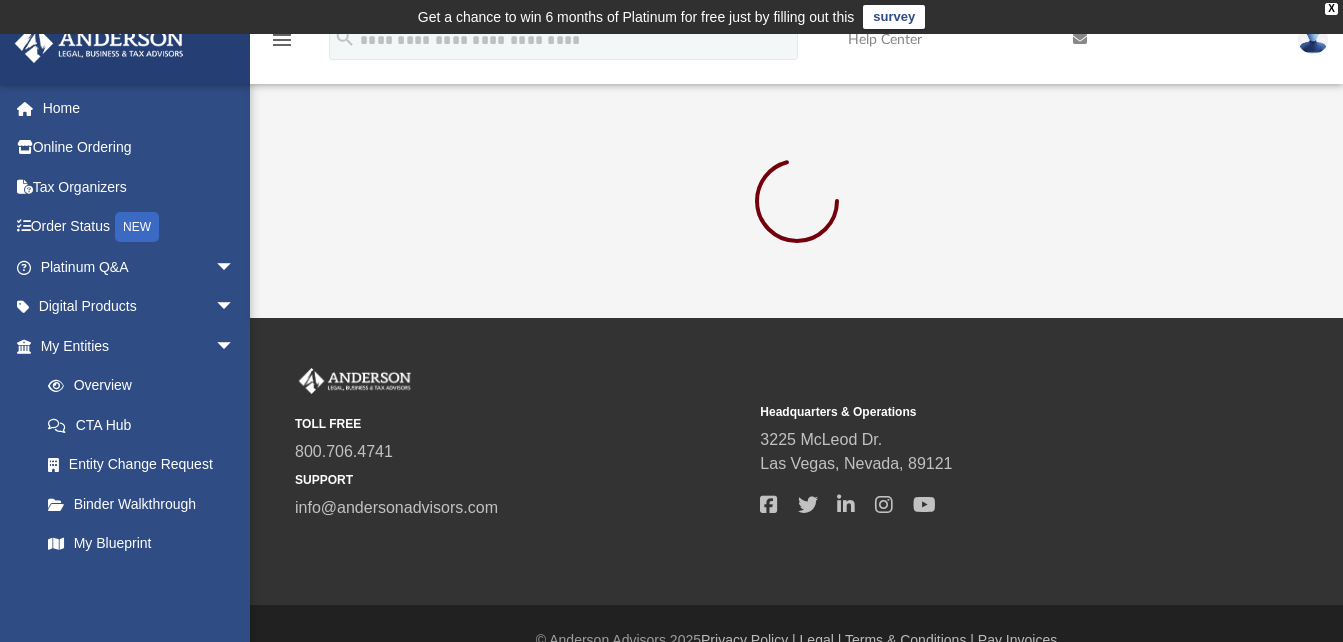 click on "TOLL FREE
800.706.4741
SUPPORT
info@example.com" at bounding box center [520, 444] 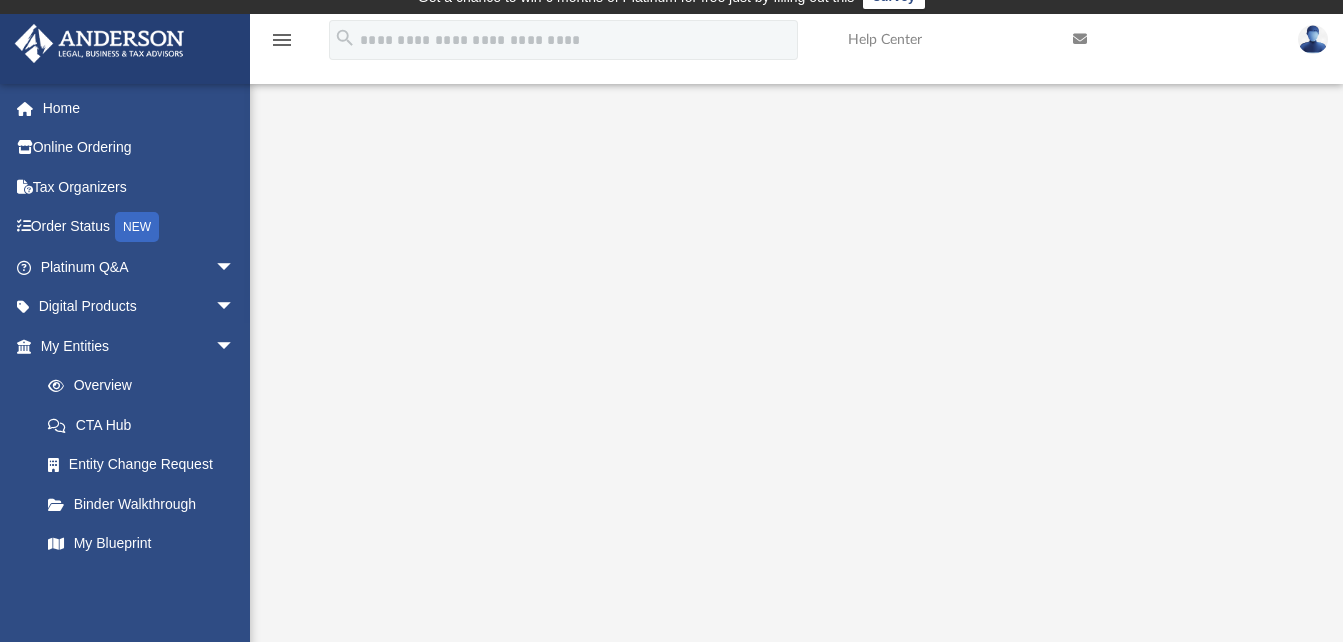 scroll, scrollTop: 0, scrollLeft: 0, axis: both 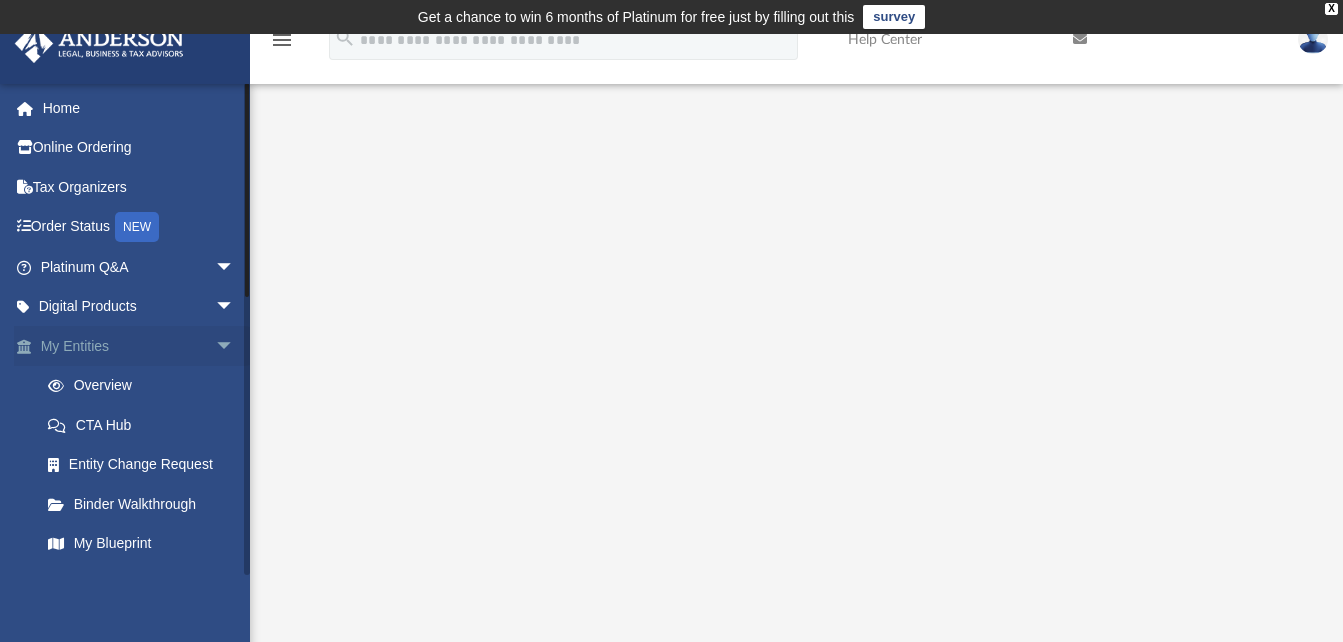 click on "My Entities arrow_drop_down" at bounding box center (139, 346) 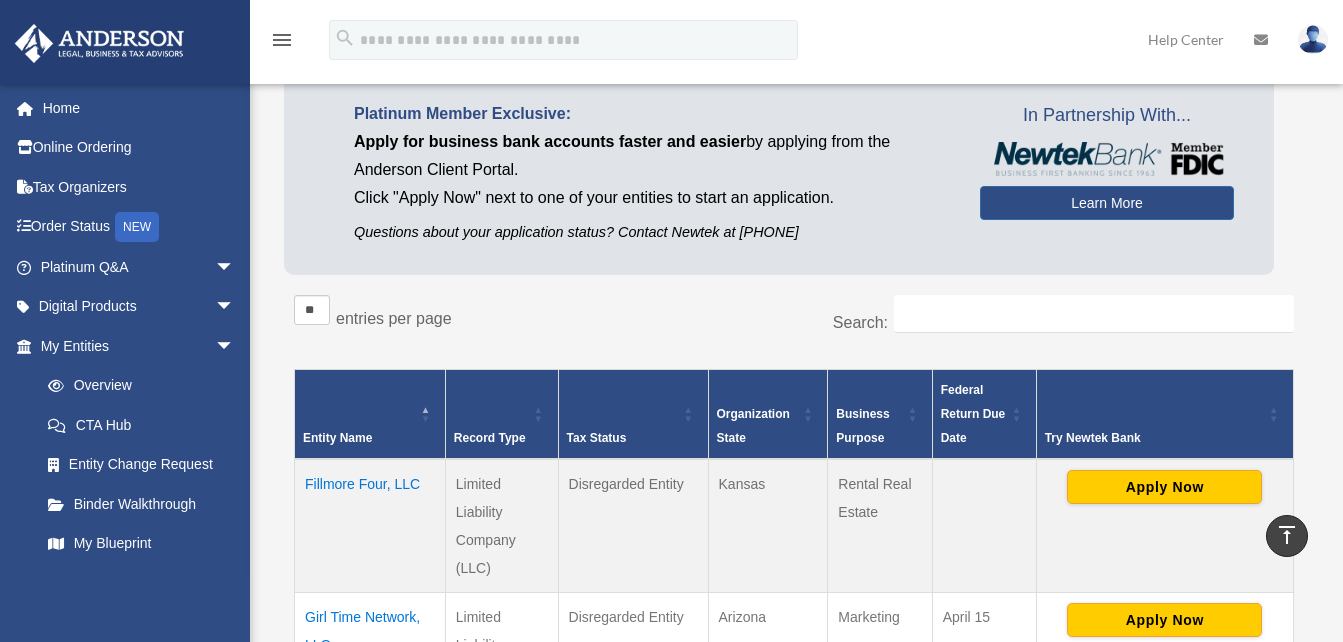 scroll, scrollTop: 0, scrollLeft: 0, axis: both 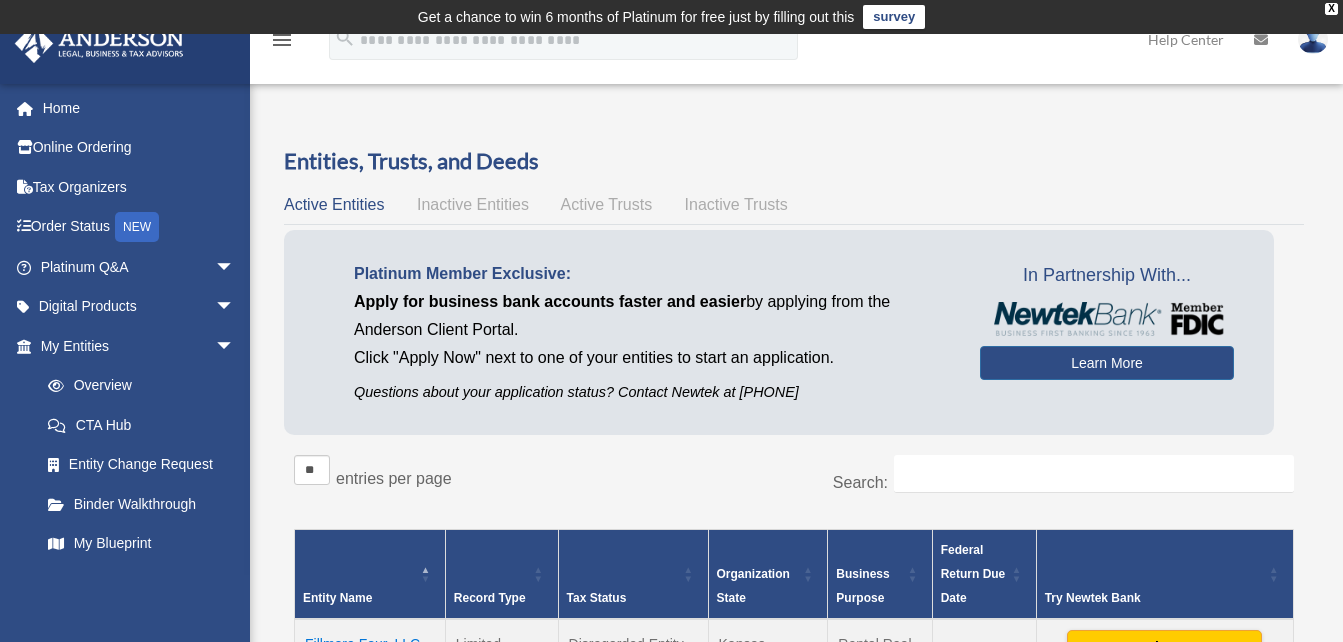 click at bounding box center [1313, 39] 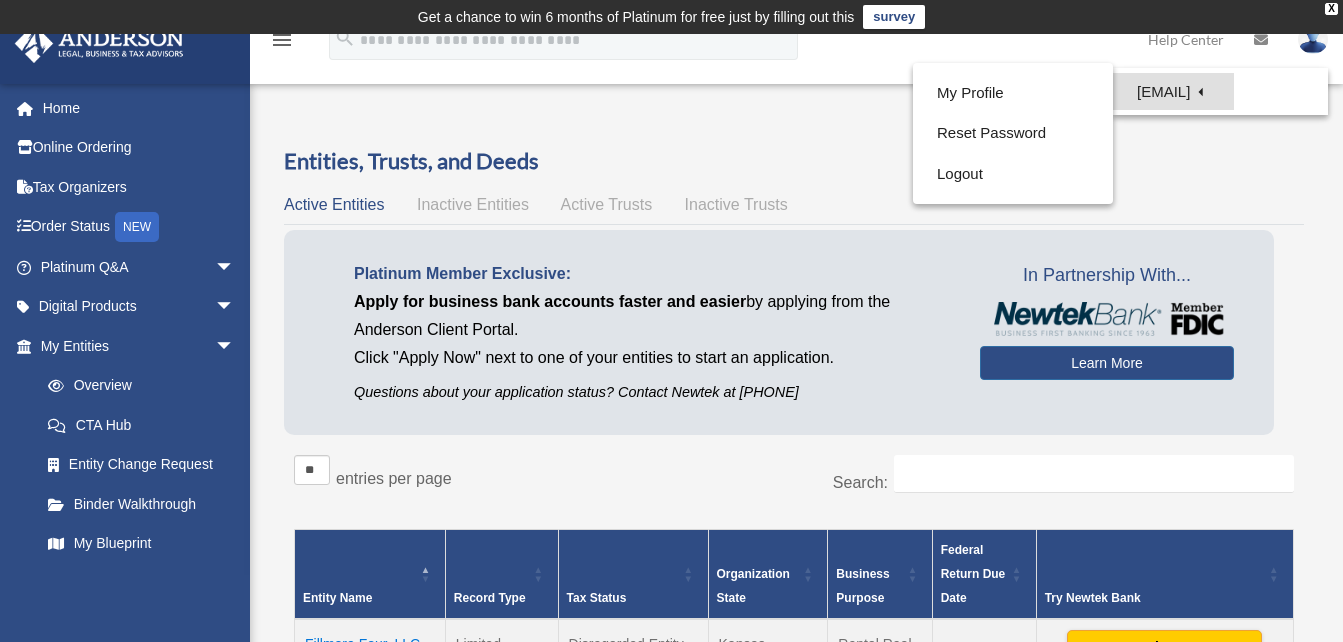 click on "[EMAIL]" at bounding box center [1173, 91] 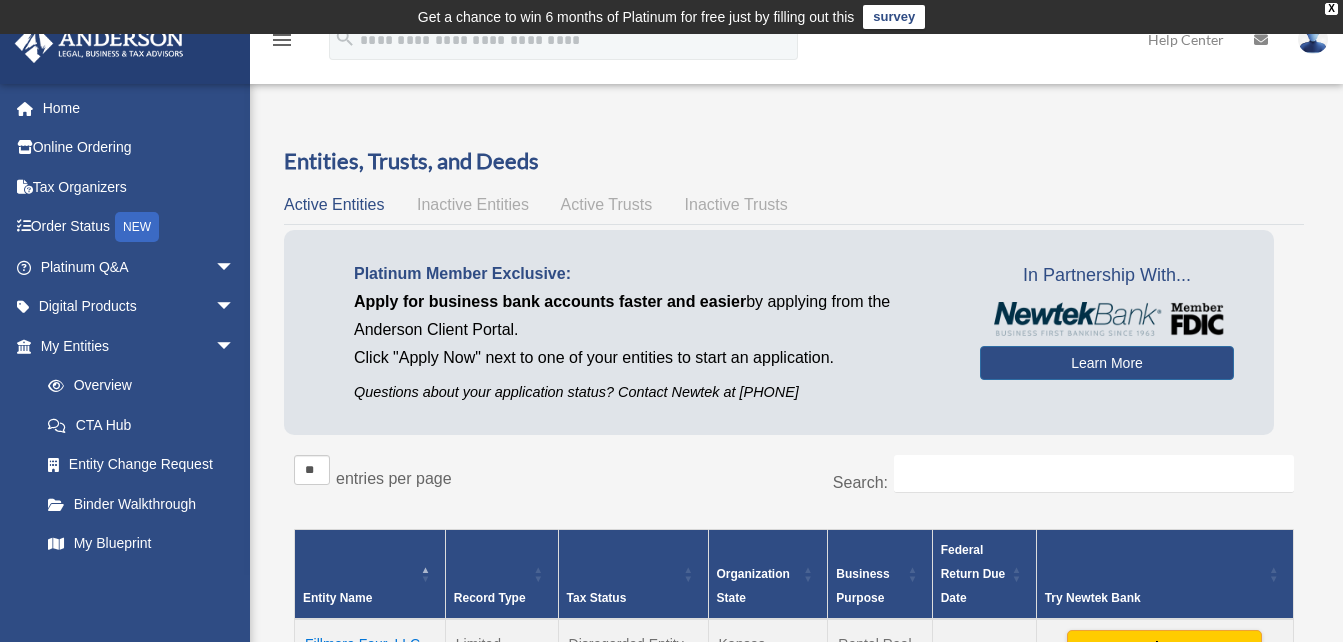 click at bounding box center (1313, 39) 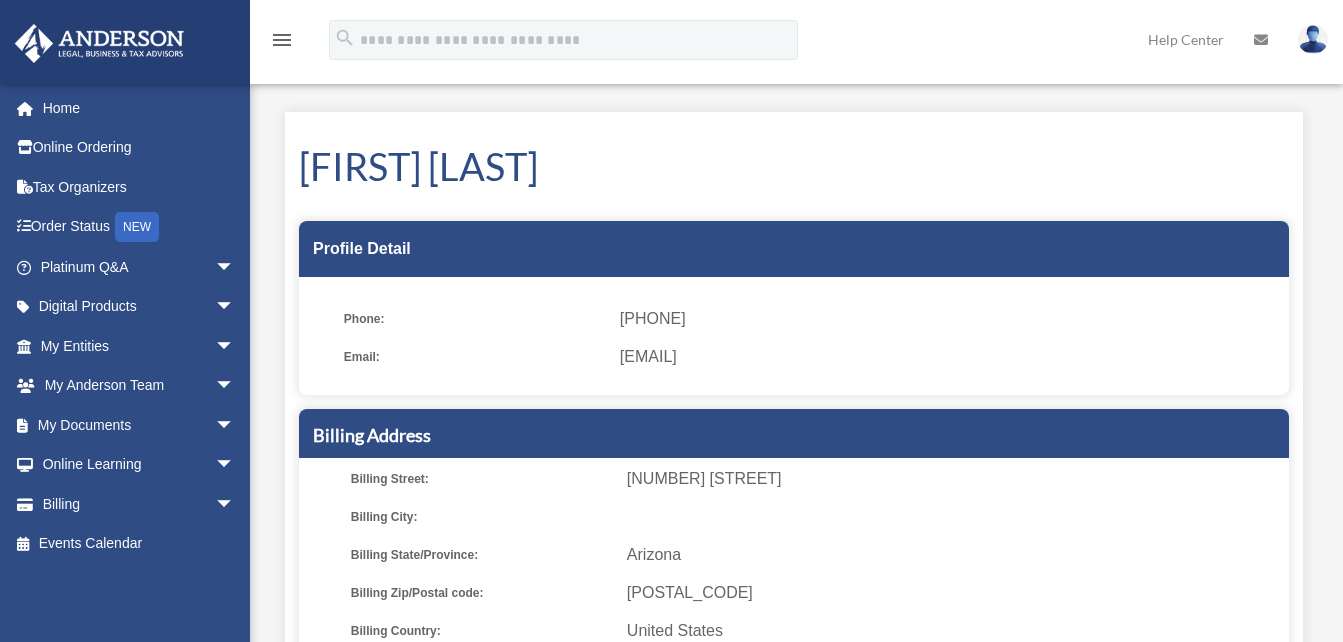 scroll, scrollTop: 0, scrollLeft: 0, axis: both 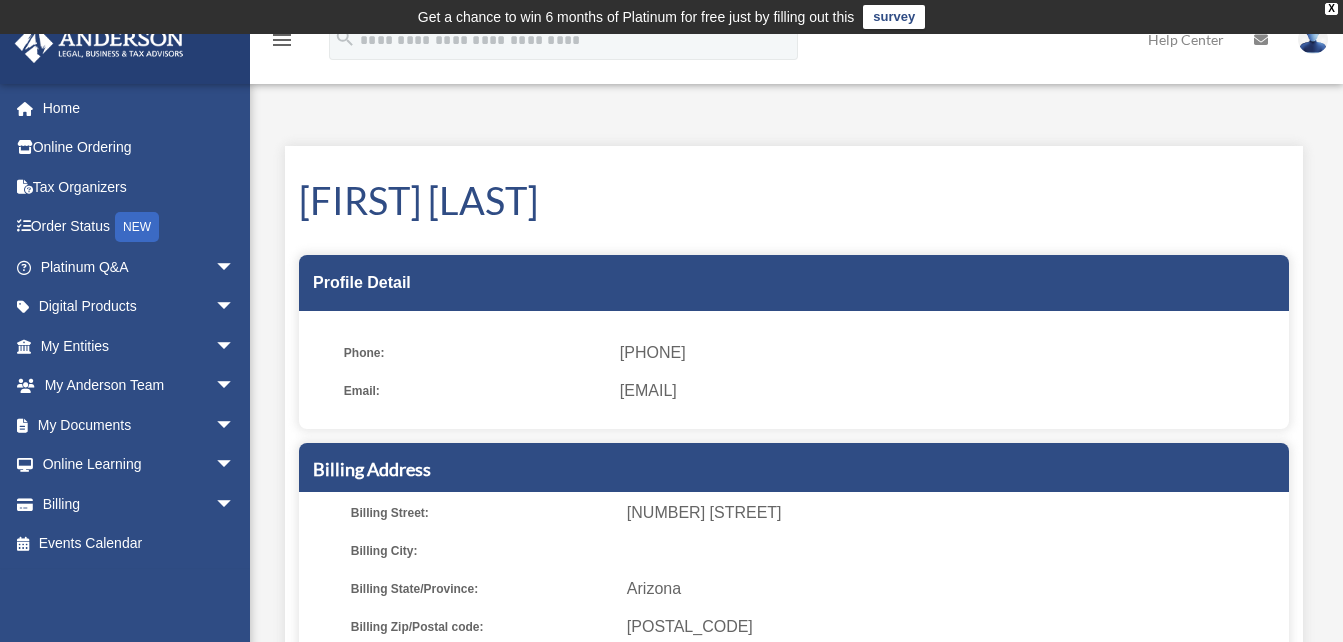 click at bounding box center (1313, 39) 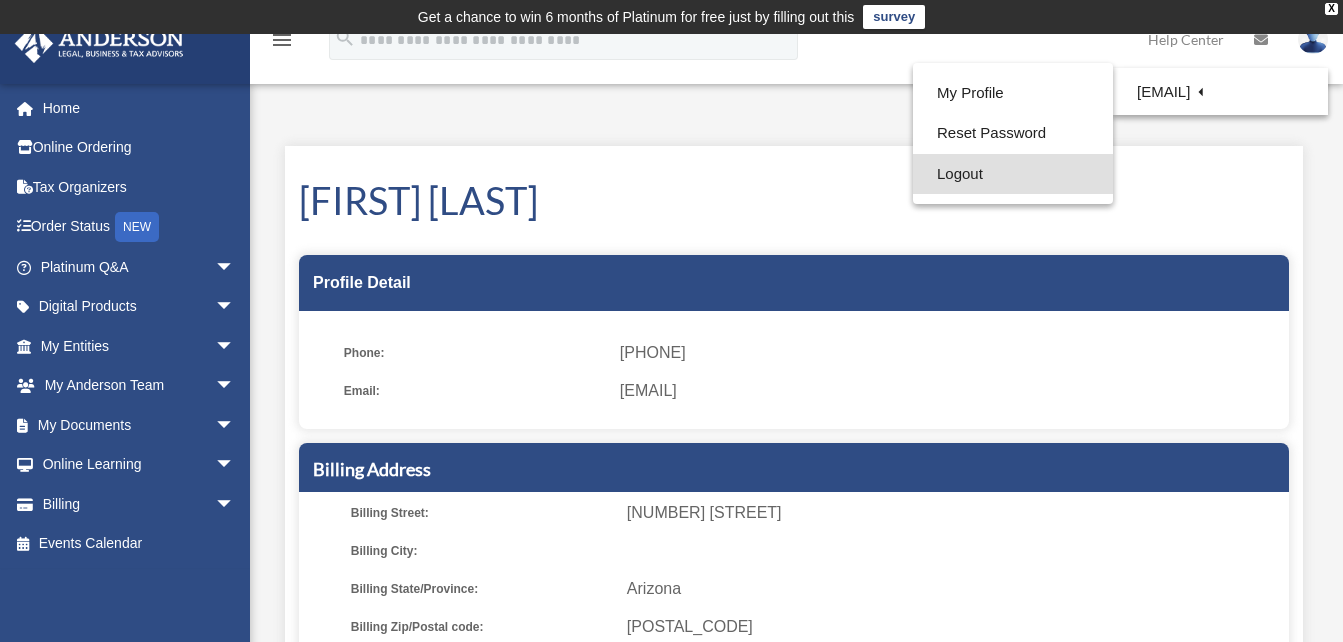 click on "Logout" at bounding box center [1013, 174] 